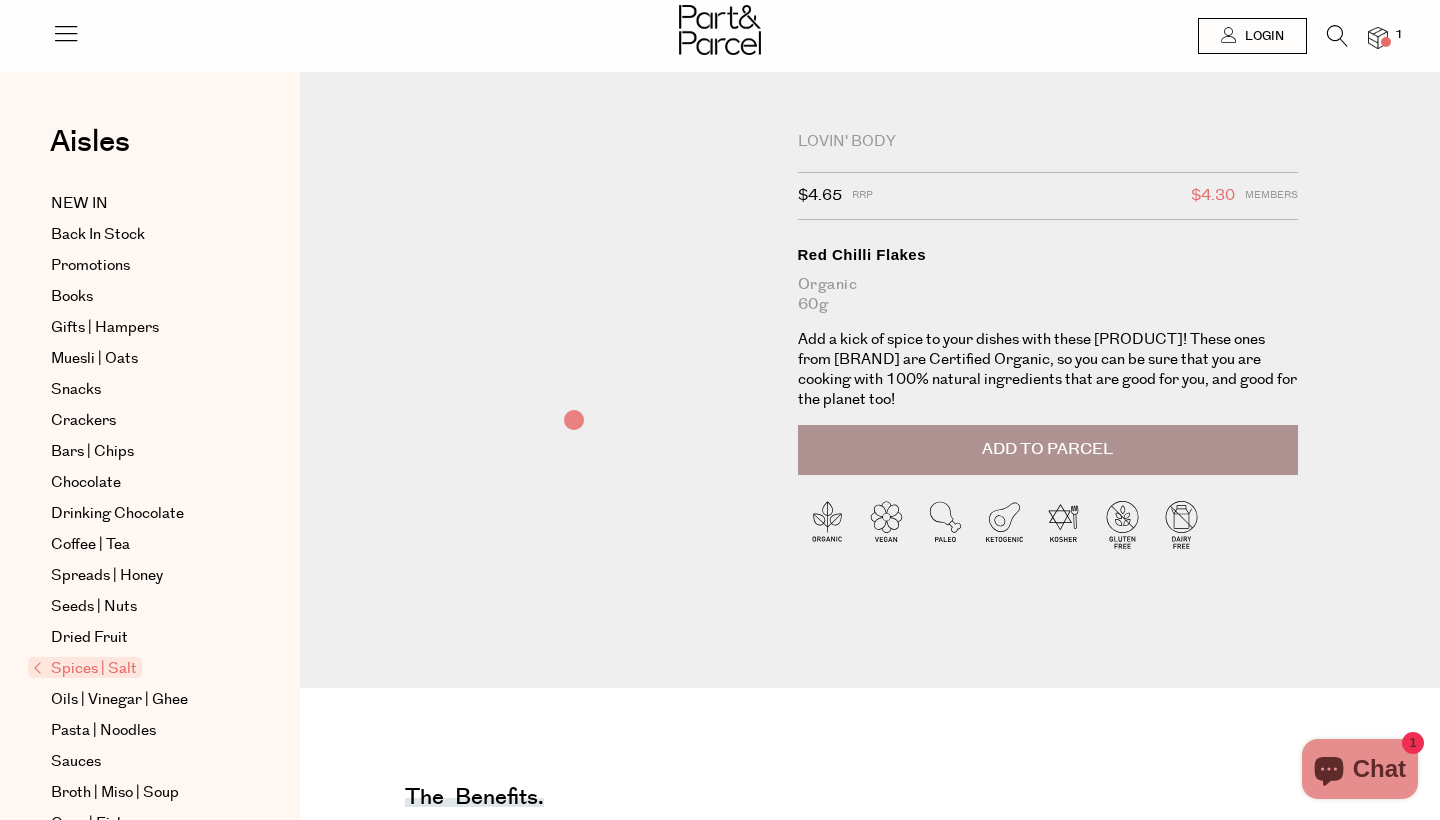 scroll, scrollTop: 0, scrollLeft: 0, axis: both 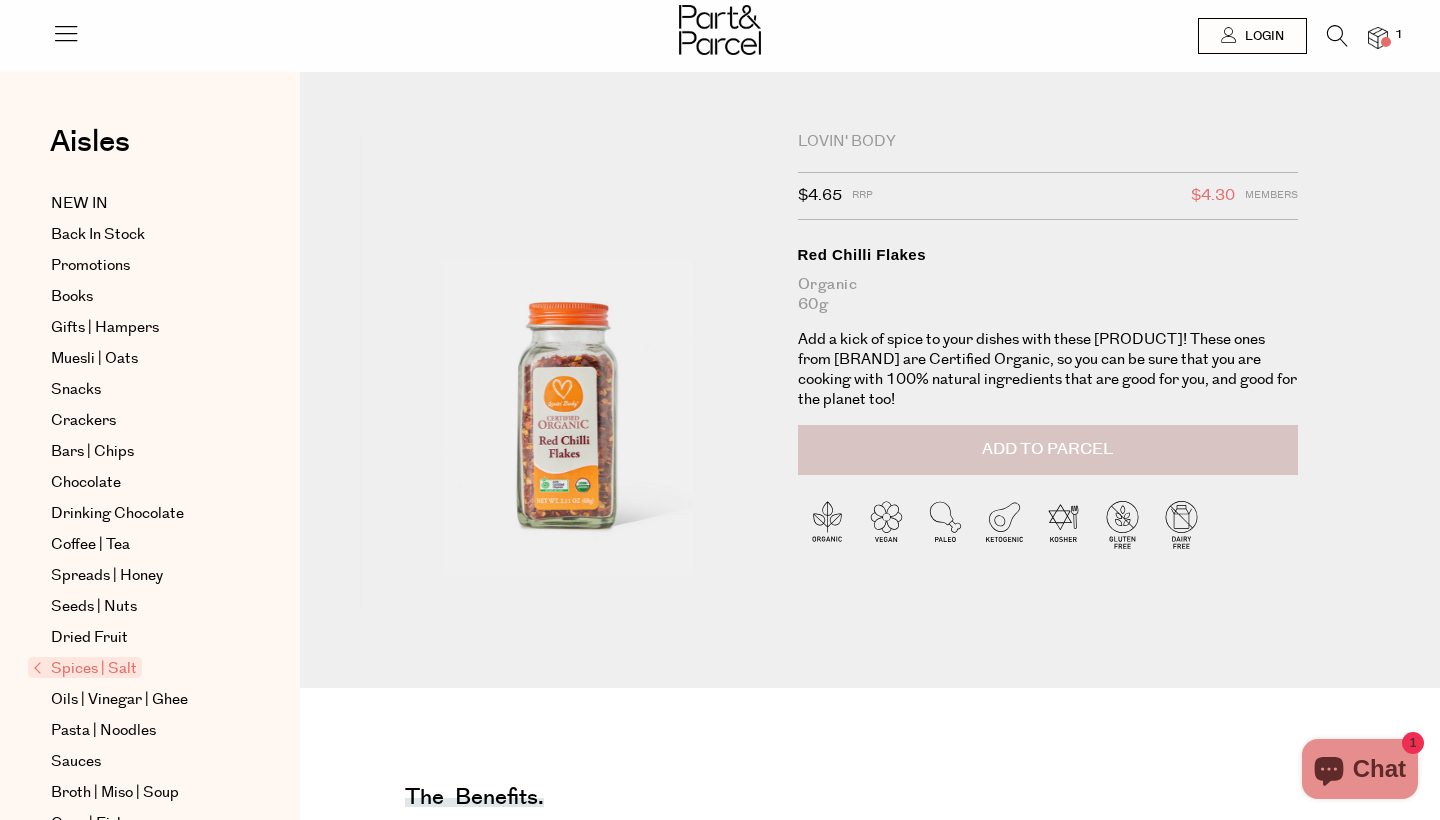 click on "Add to Parcel" at bounding box center (1047, 449) 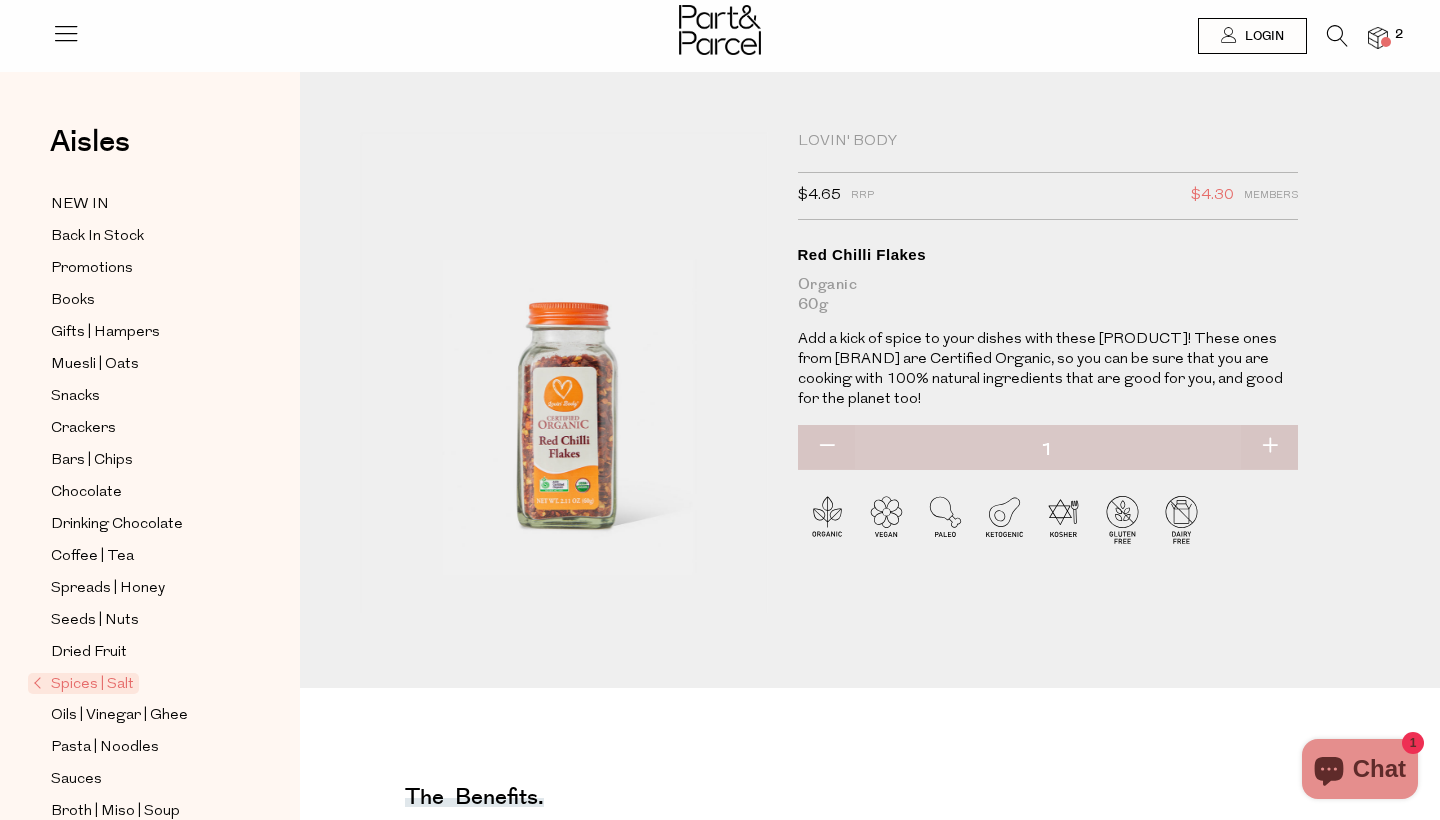 click at bounding box center [1337, 36] 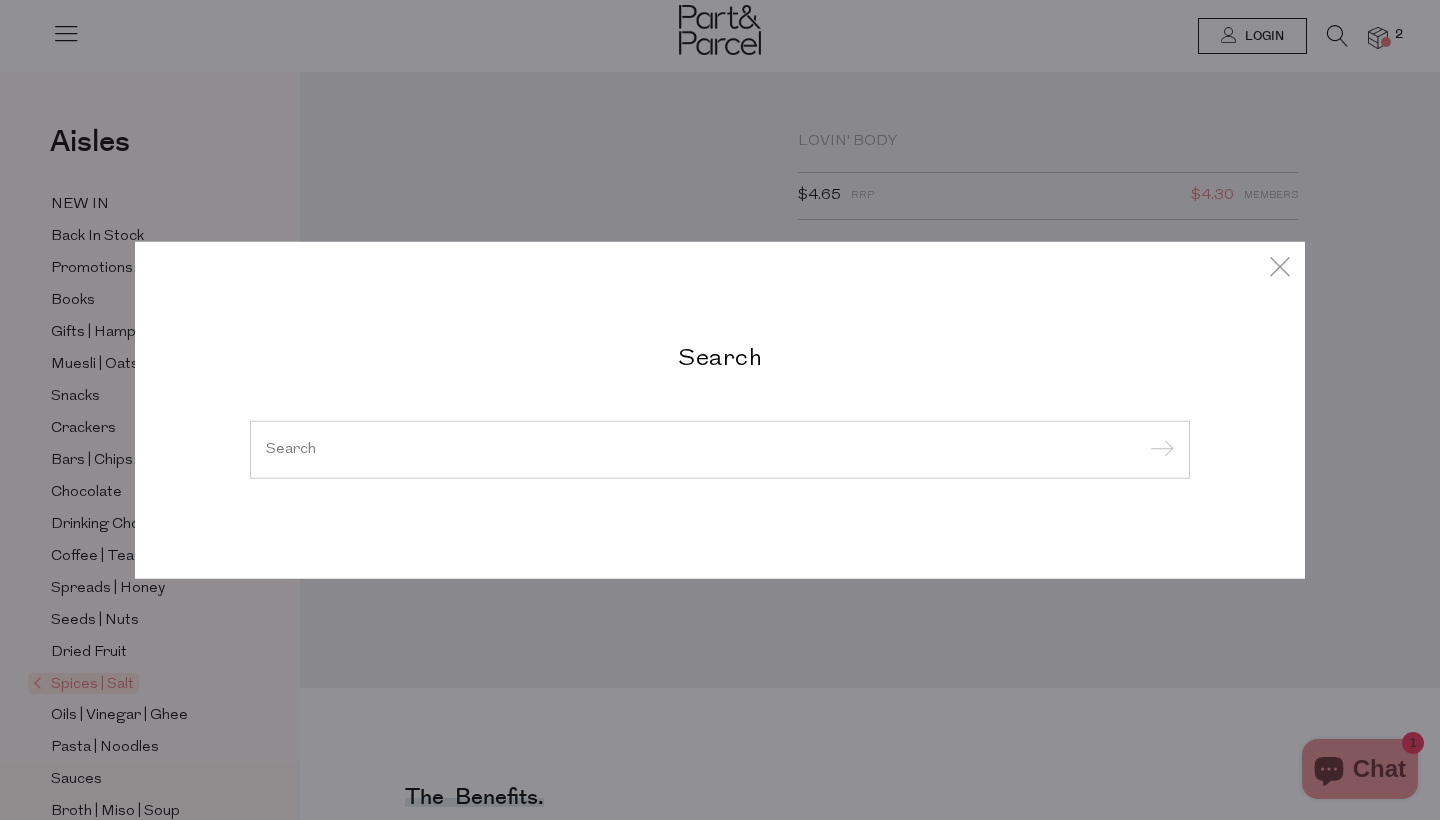 type on "o" 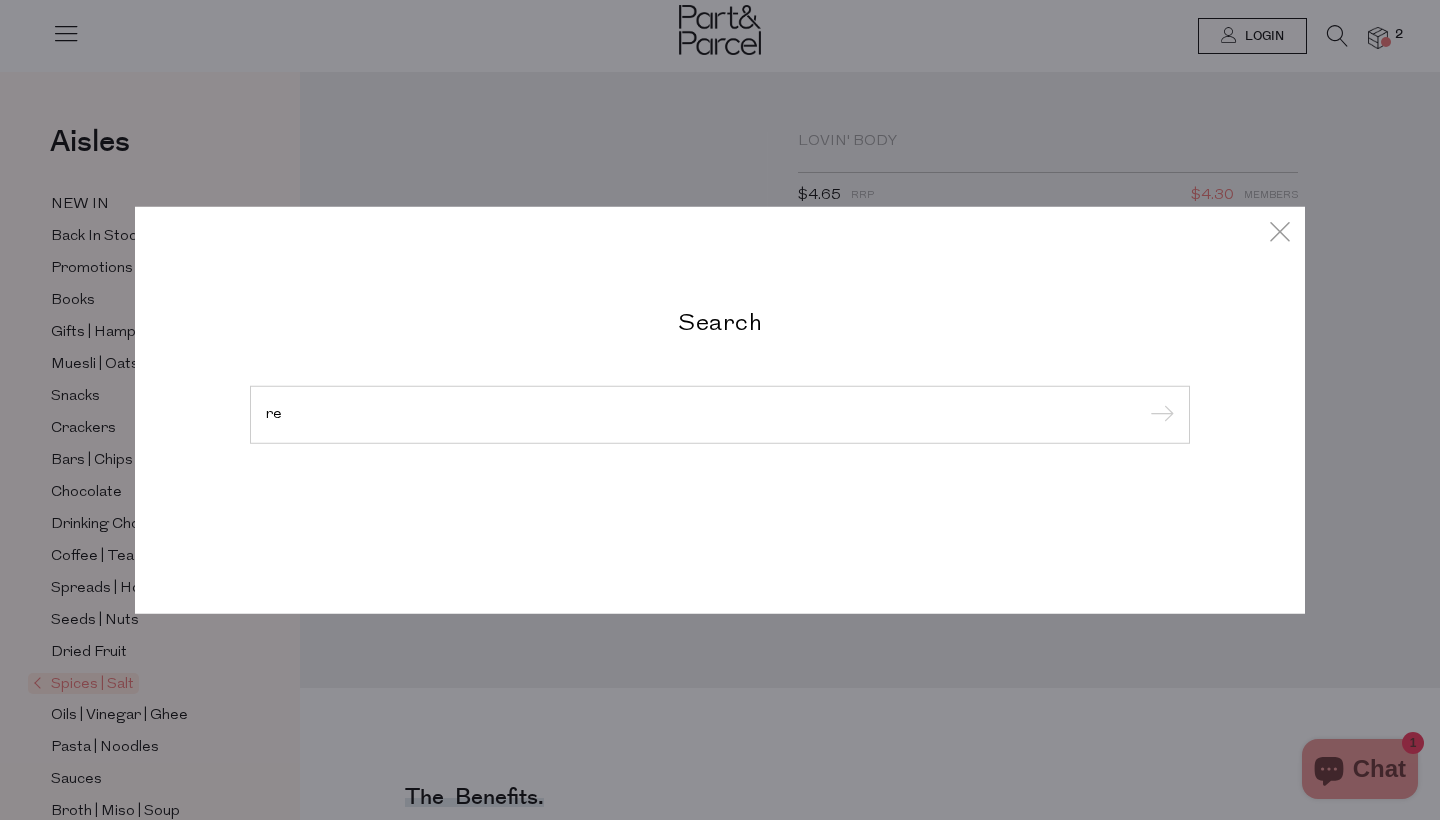 type on "r" 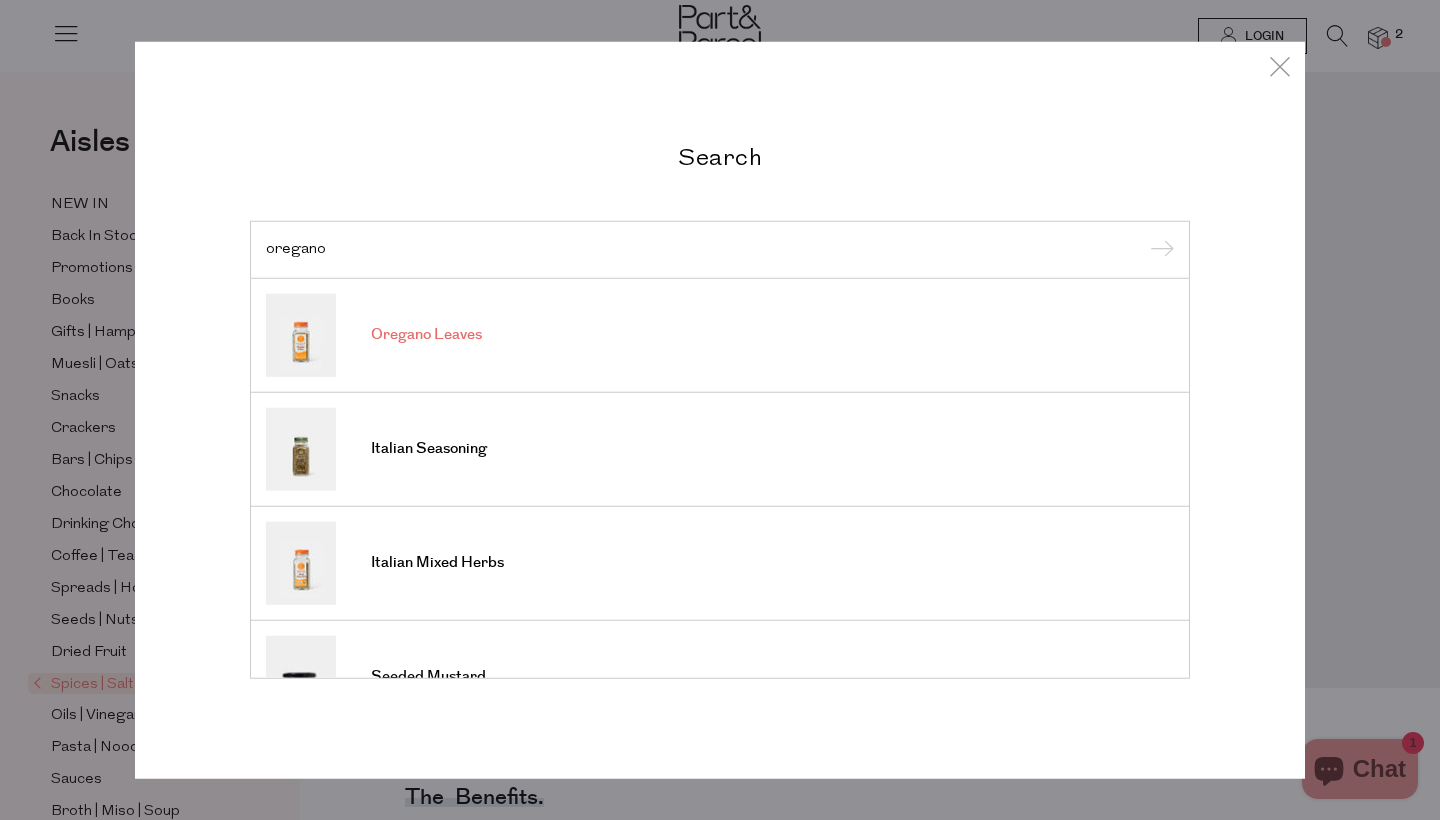 type on "oregano" 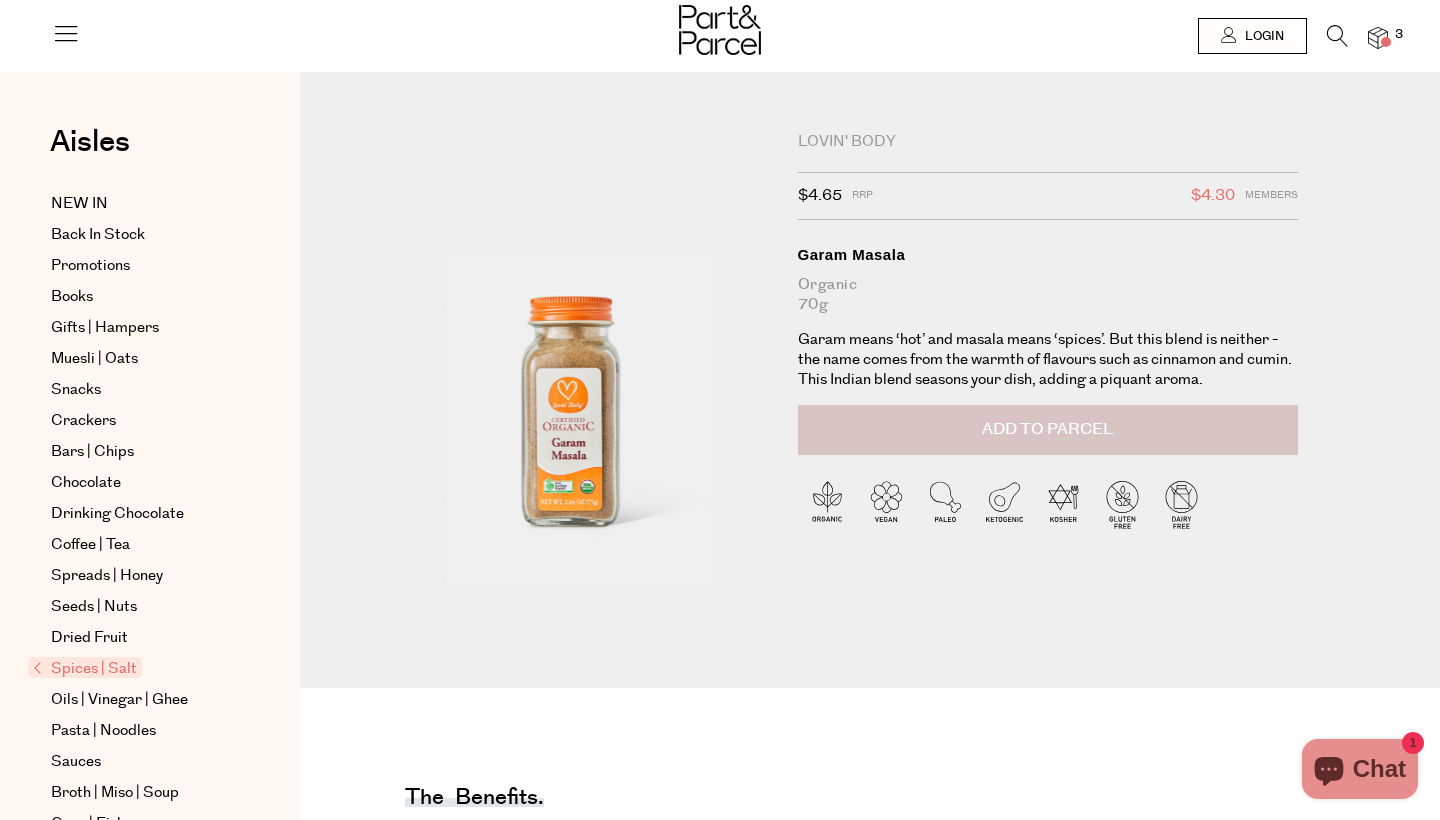 scroll, scrollTop: 0, scrollLeft: 0, axis: both 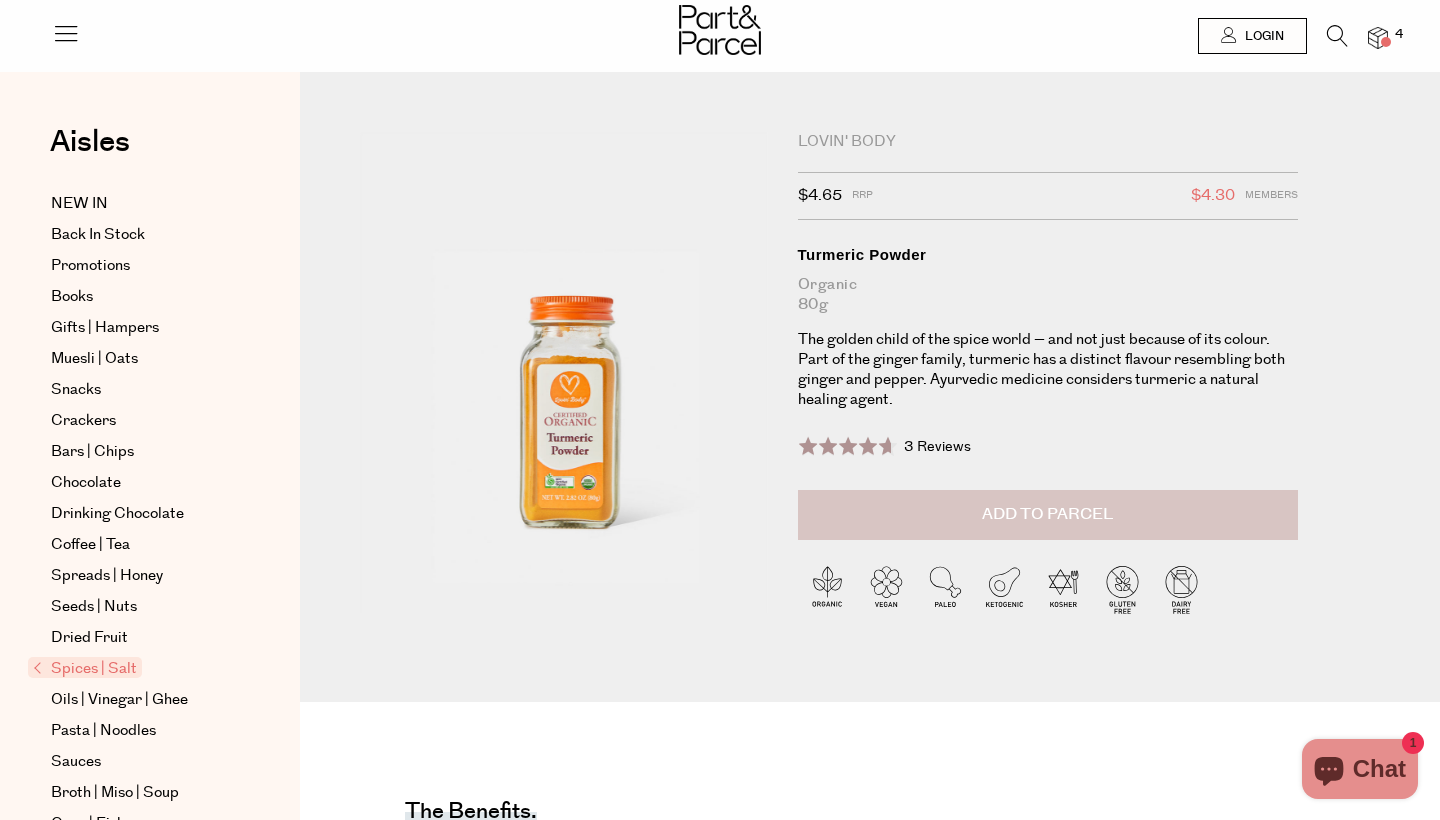 click on "Add to Parcel" at bounding box center (1048, 515) 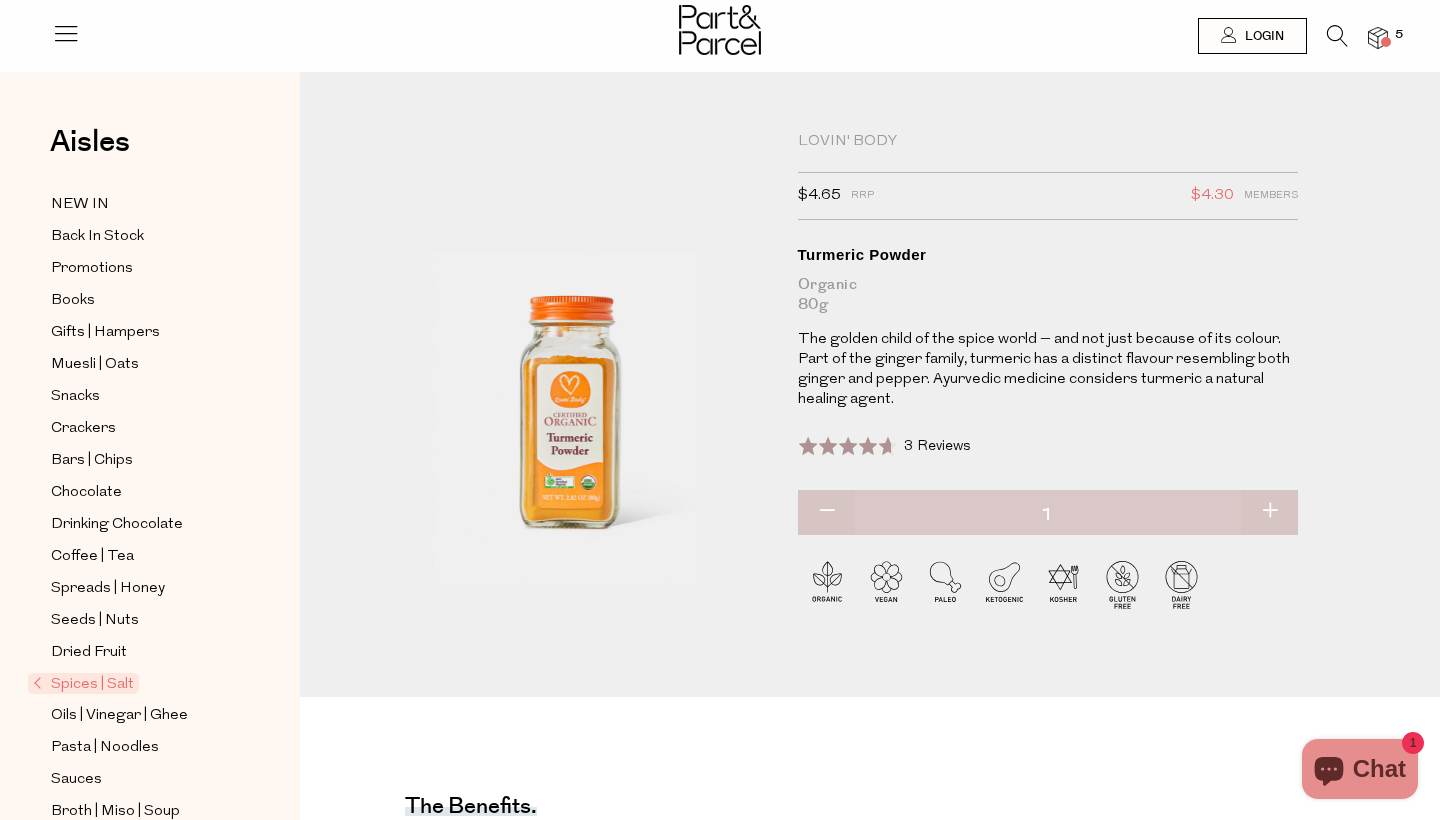 click at bounding box center (1337, 36) 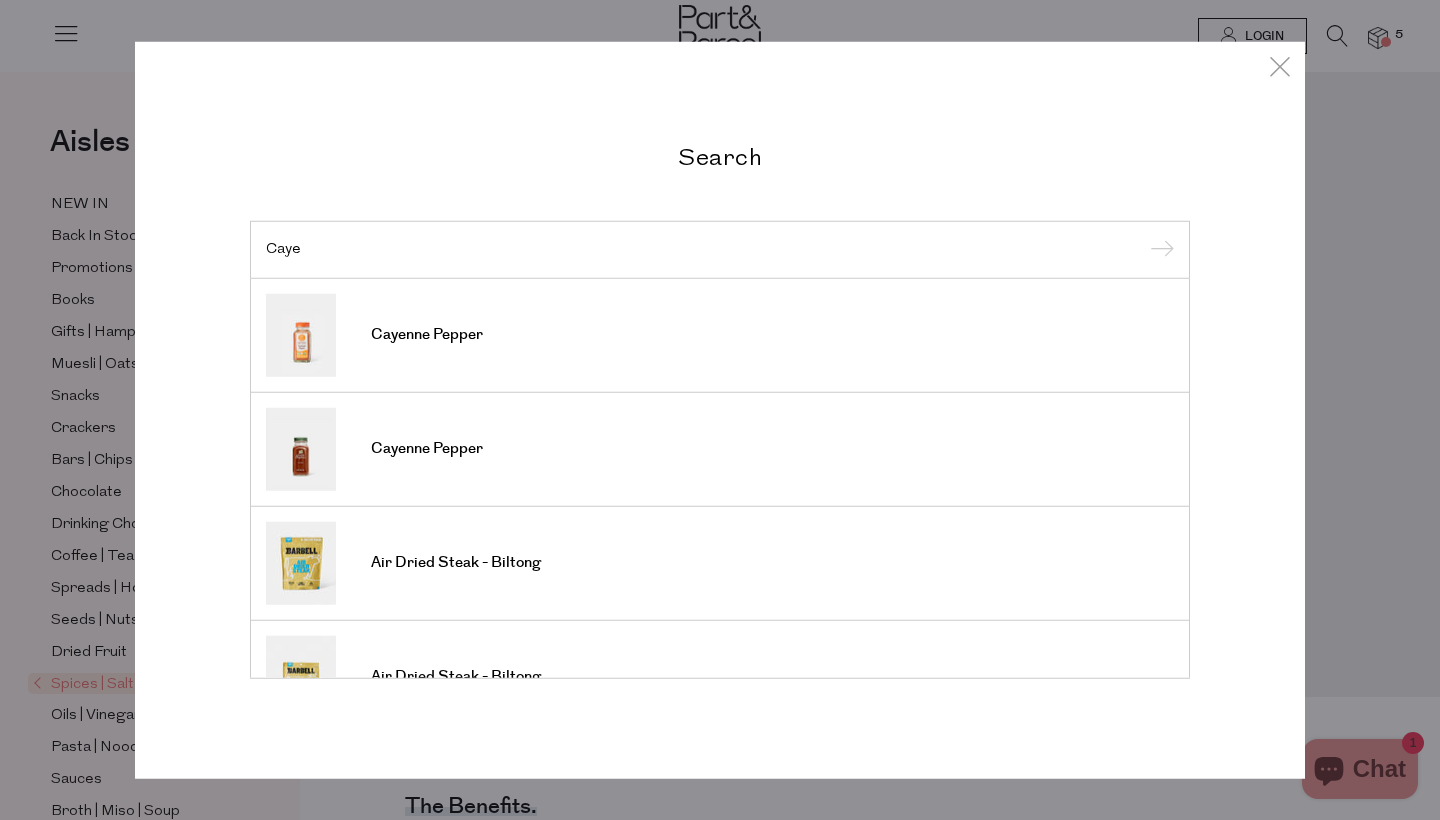 type on "Caye" 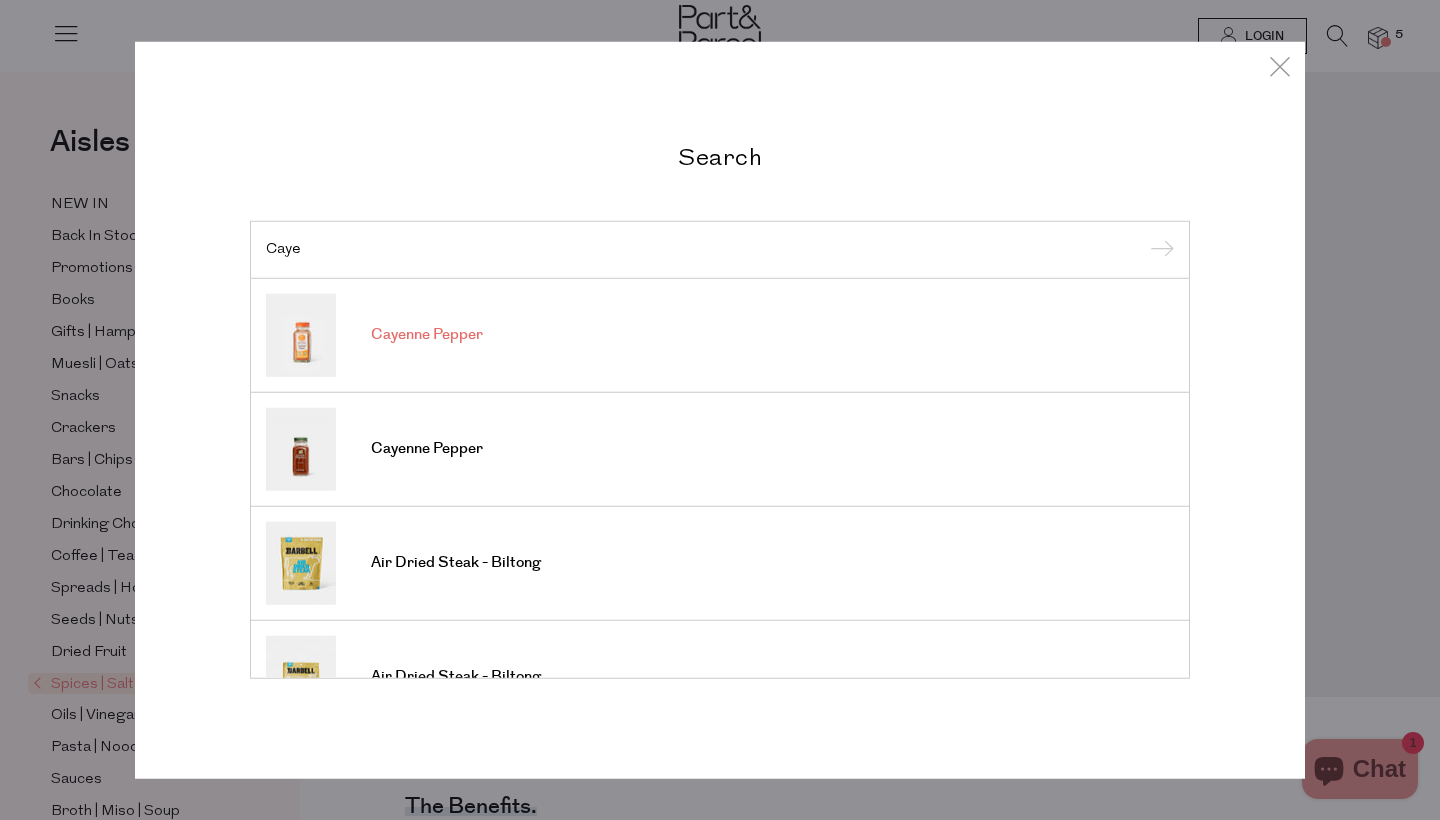 drag, startPoint x: 262, startPoint y: 419, endPoint x: 435, endPoint y: 342, distance: 189.36209 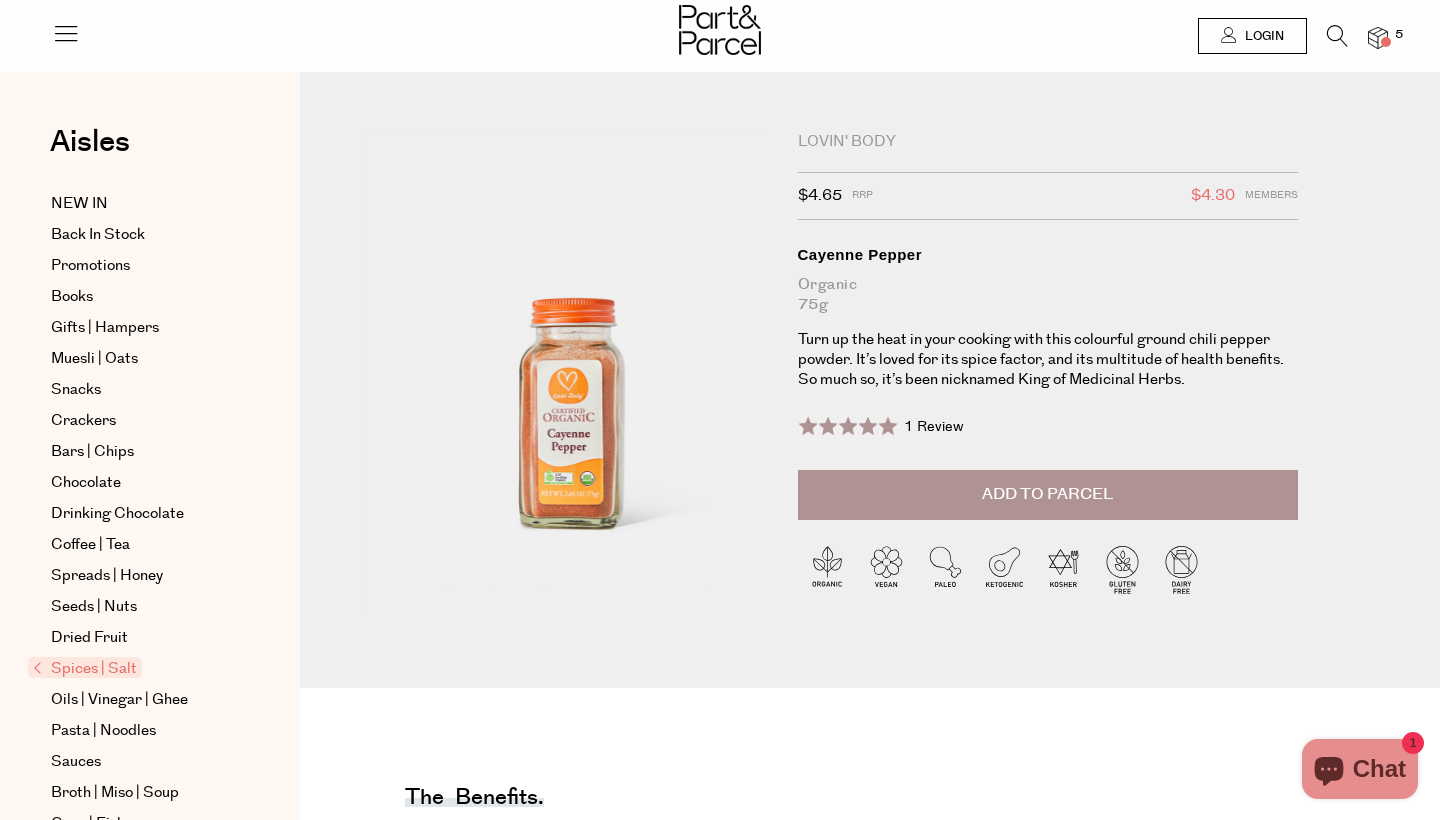 scroll, scrollTop: 0, scrollLeft: 0, axis: both 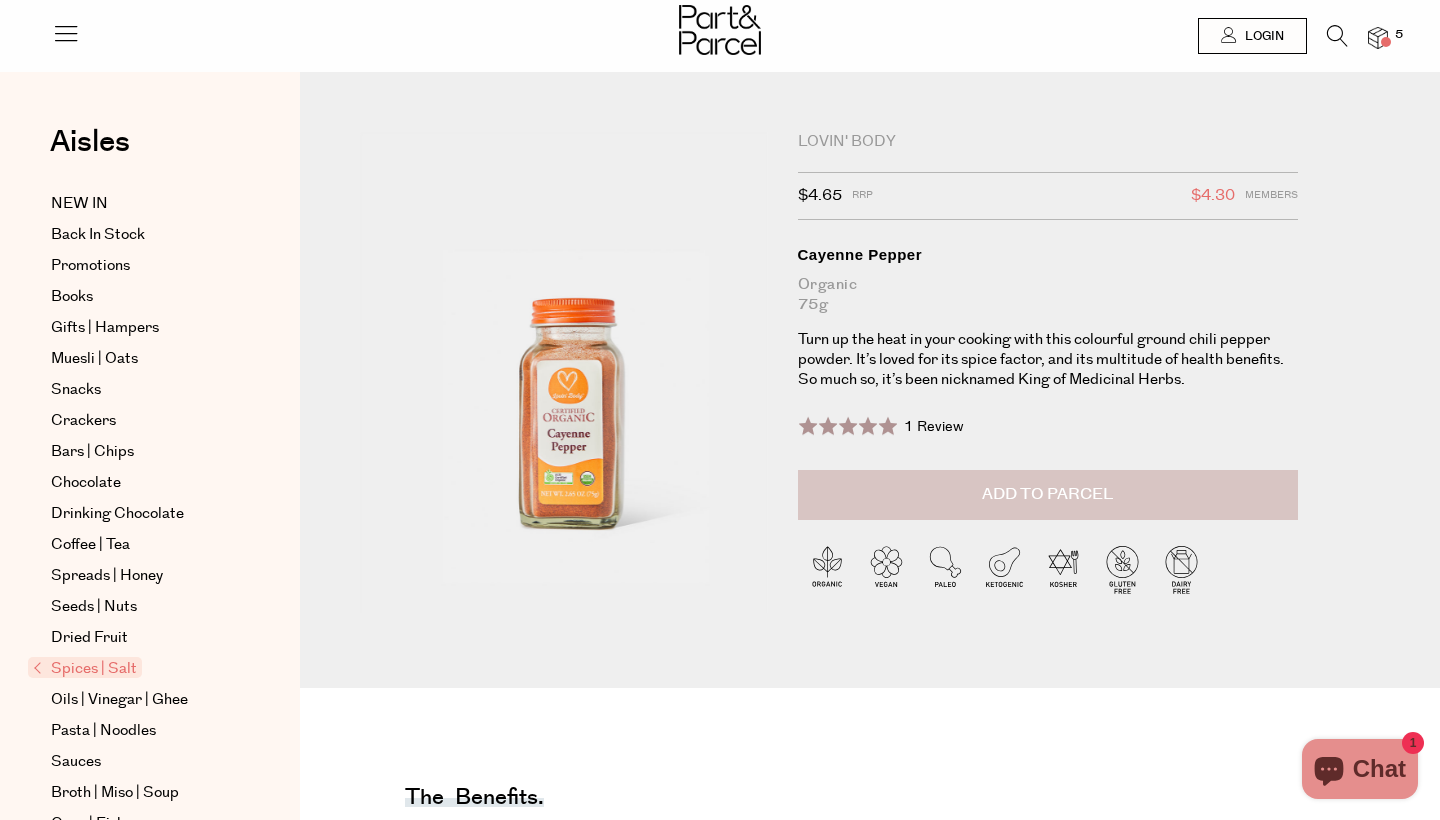 click on "Add to Parcel" at bounding box center [1048, 495] 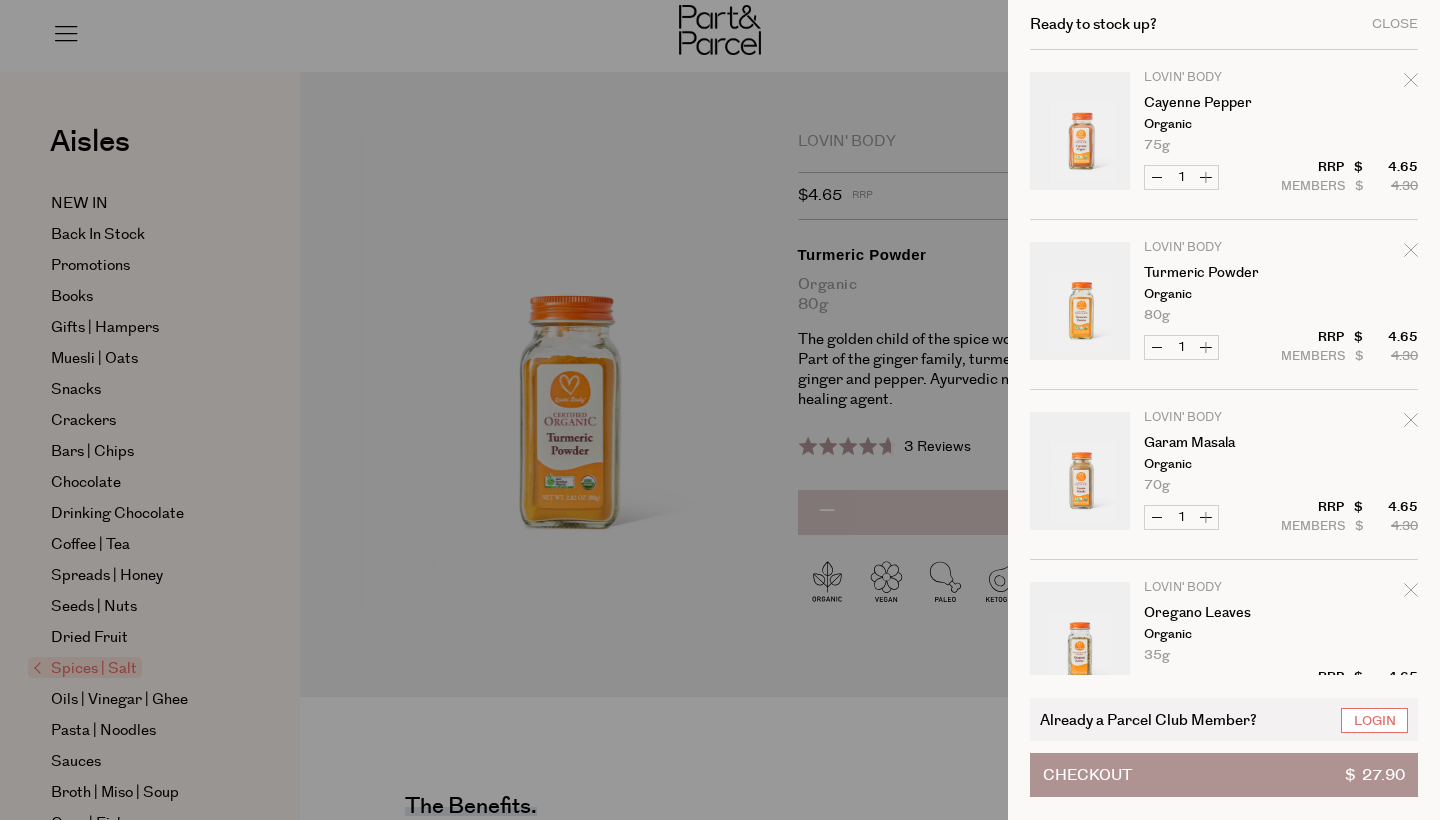 scroll, scrollTop: 0, scrollLeft: 0, axis: both 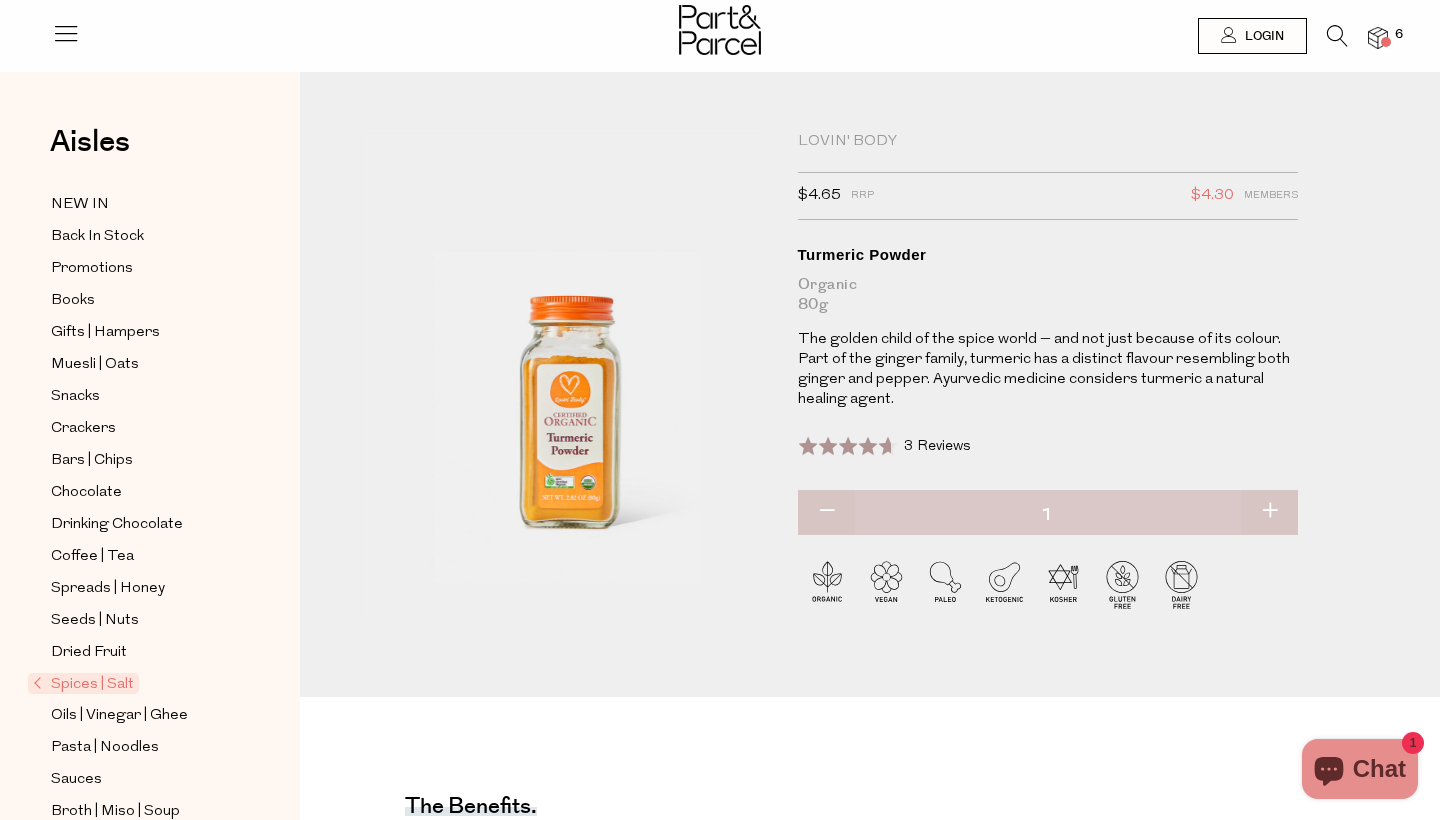 click at bounding box center [1337, 36] 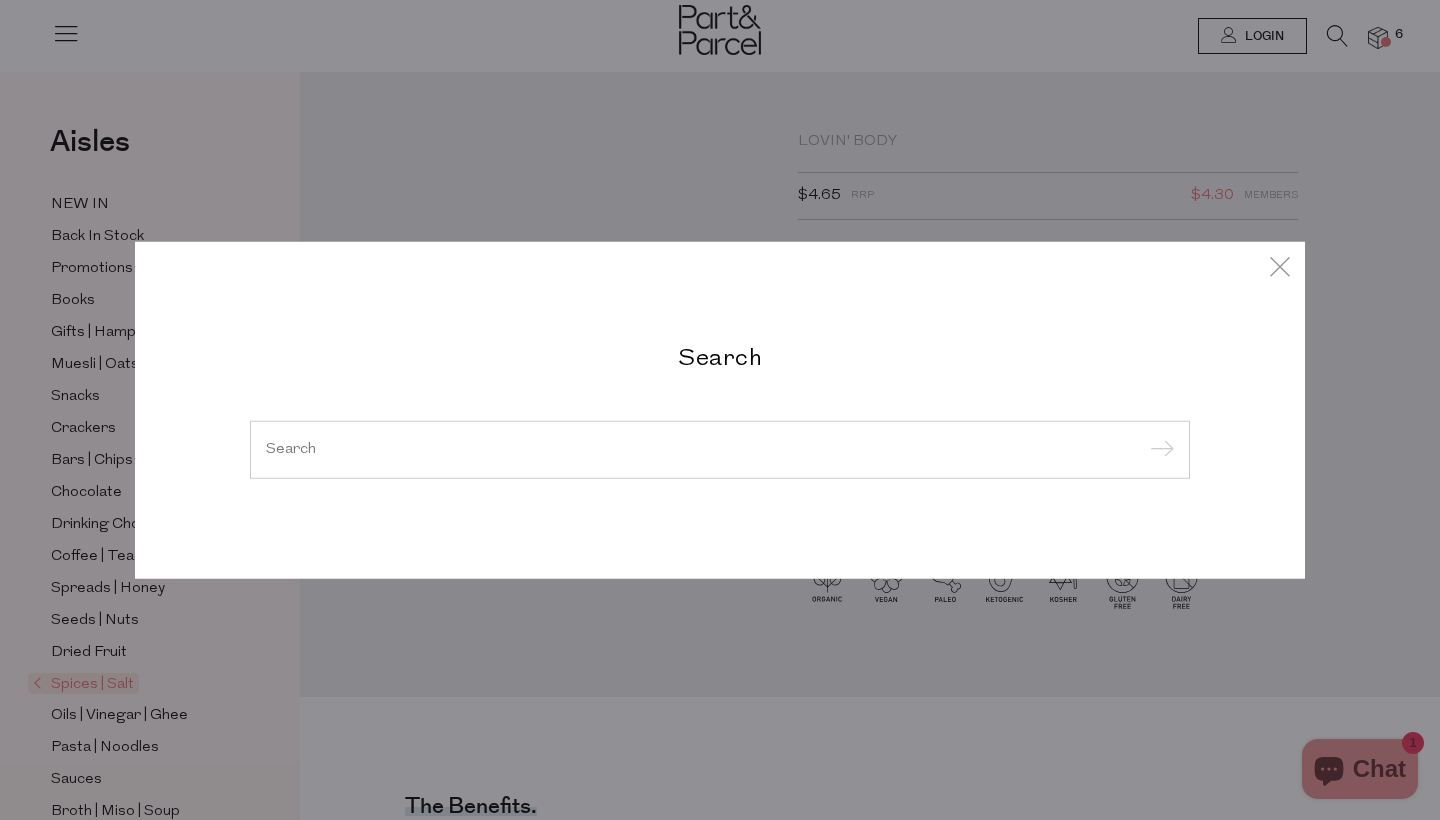 click at bounding box center [720, 450] 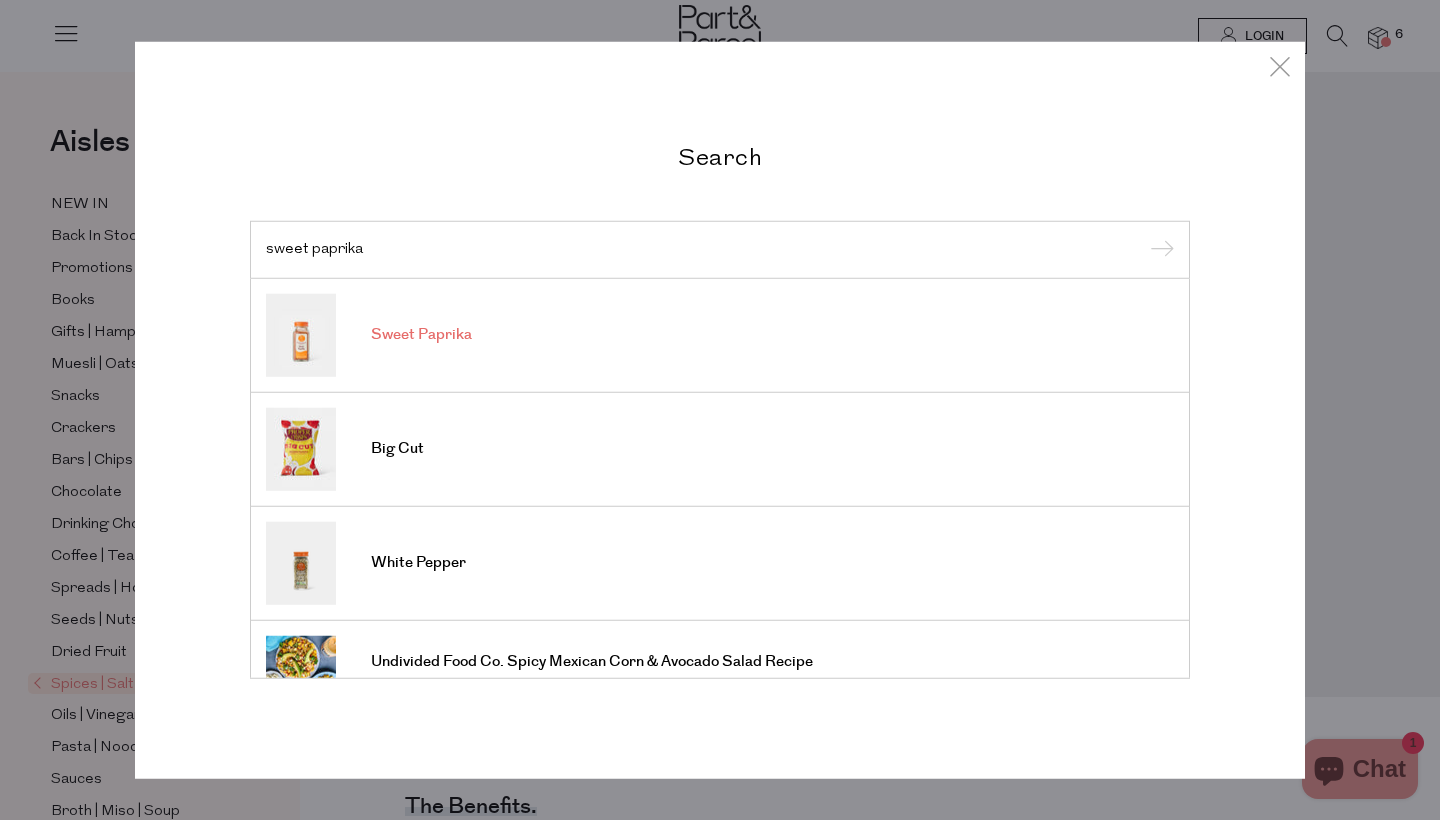 type on "sweet paprika" 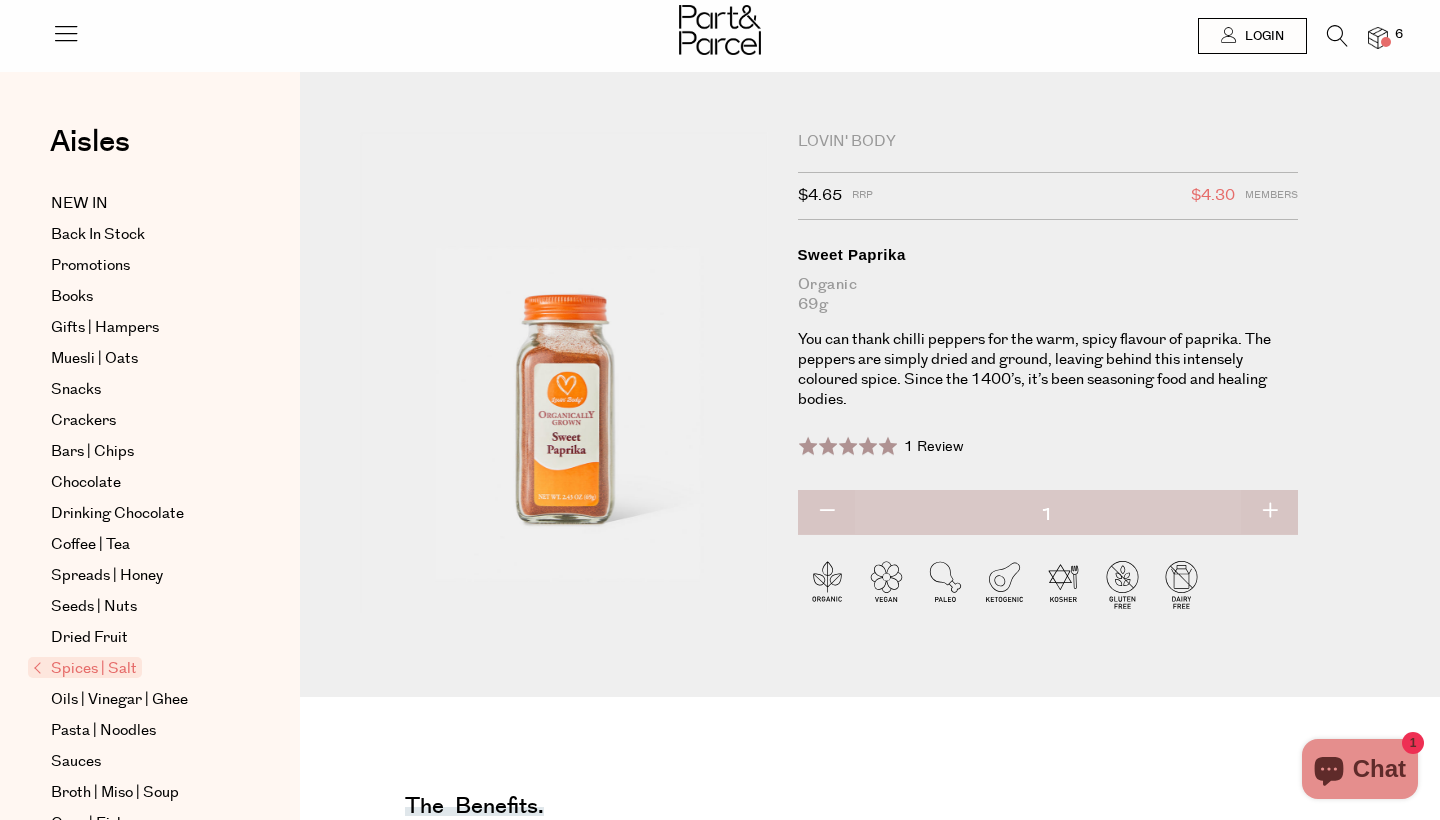 scroll, scrollTop: 0, scrollLeft: 0, axis: both 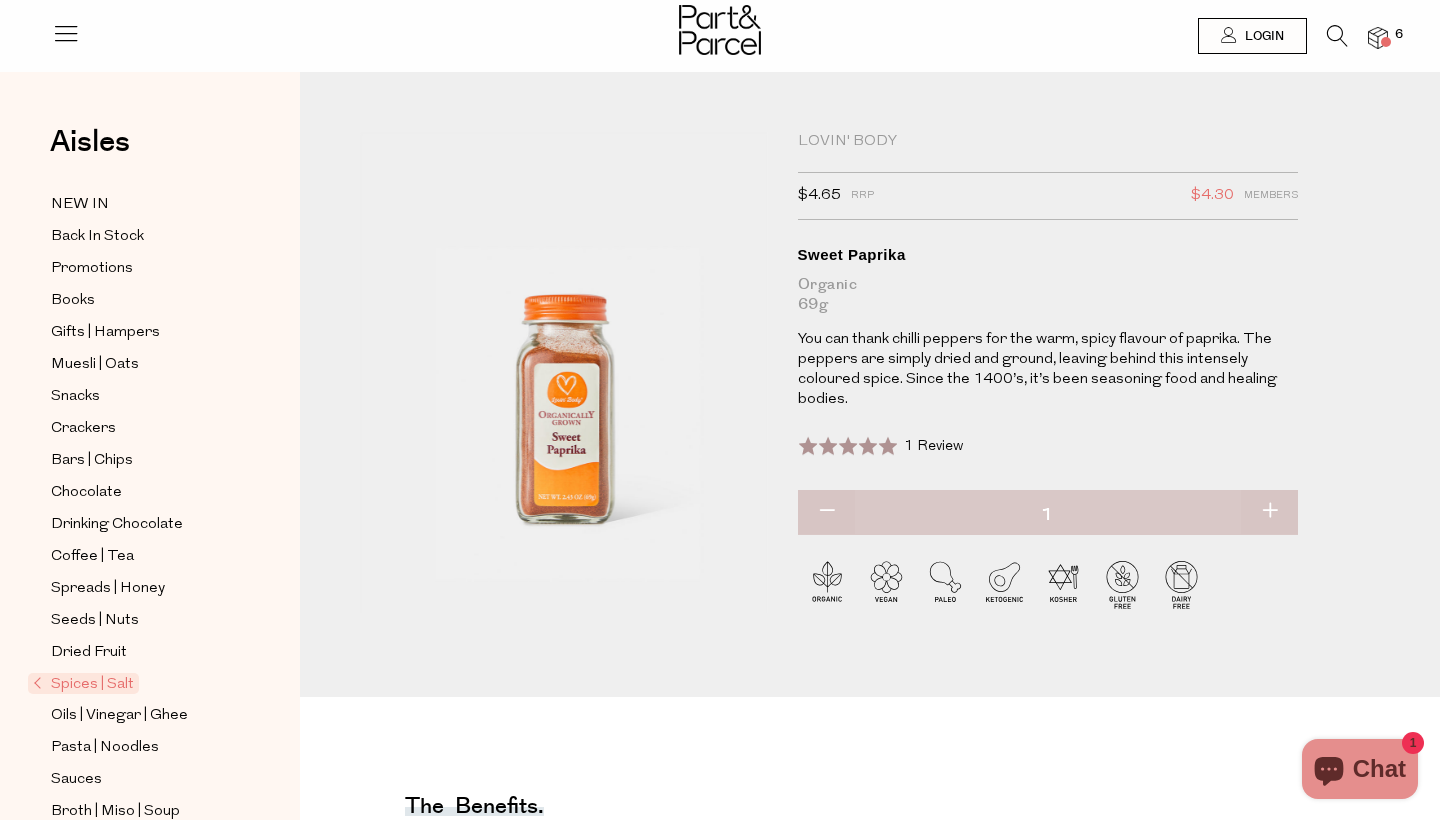 click at bounding box center (1327, 40) 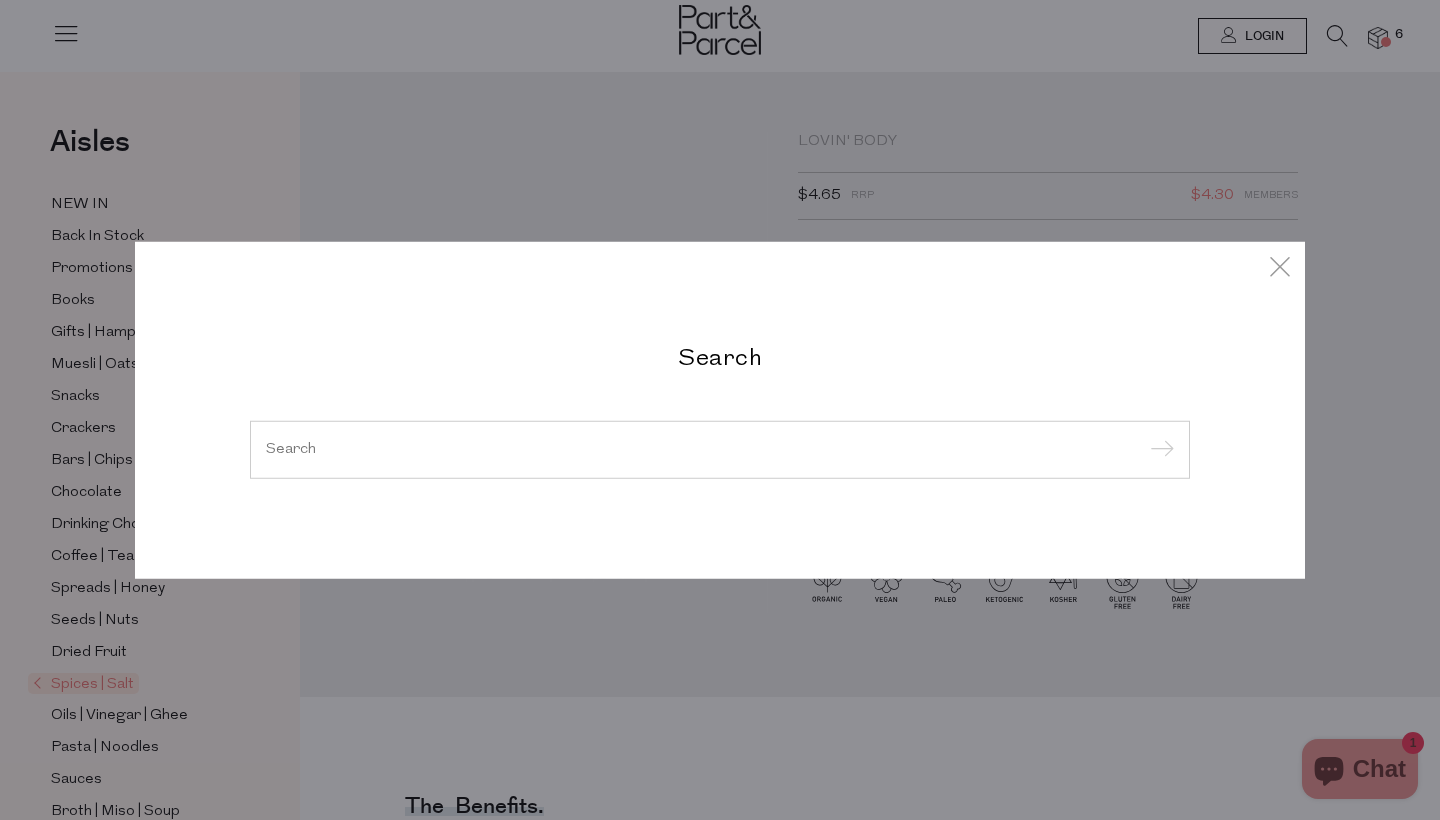 click at bounding box center [720, 450] 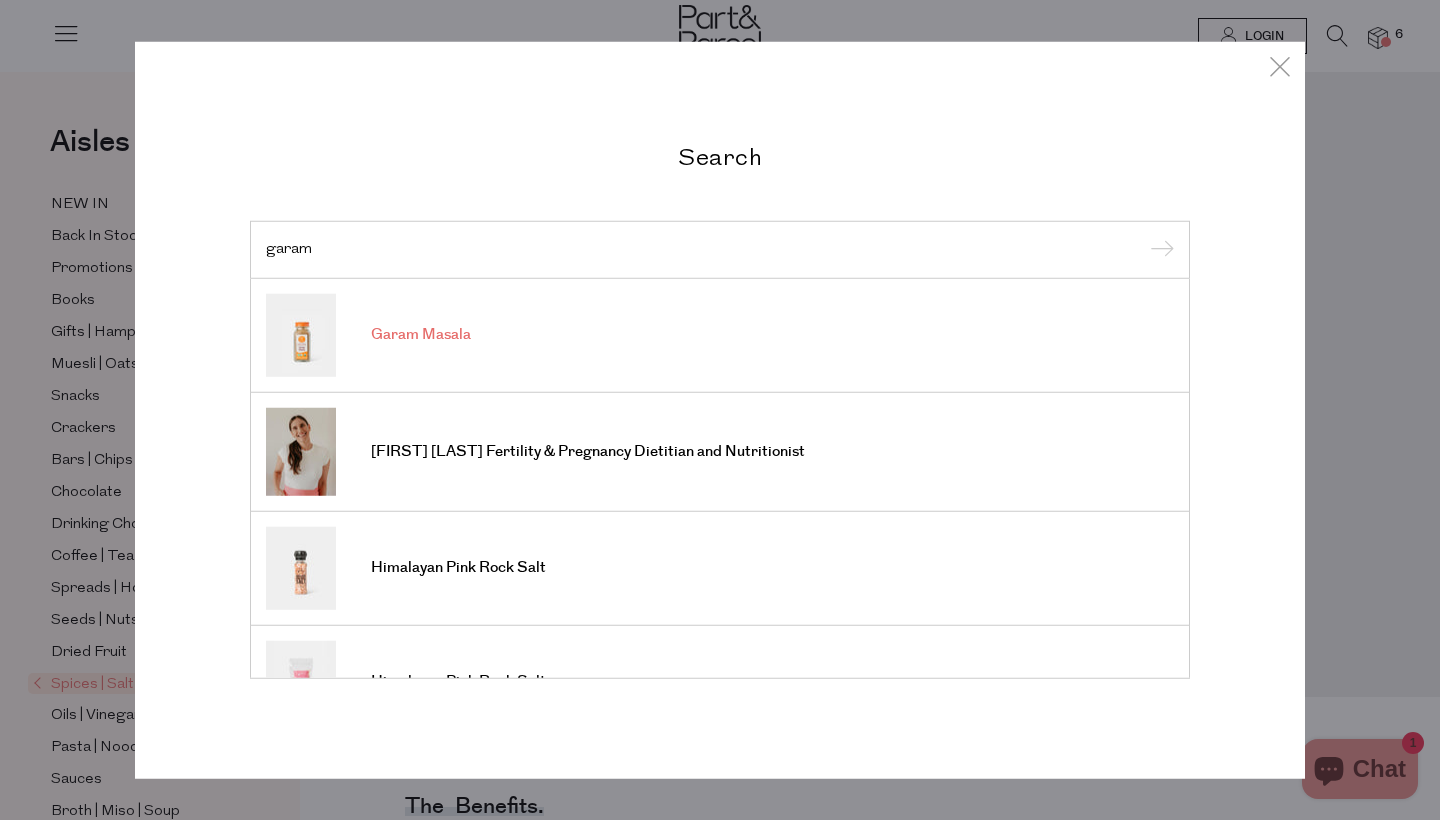 type on "garam" 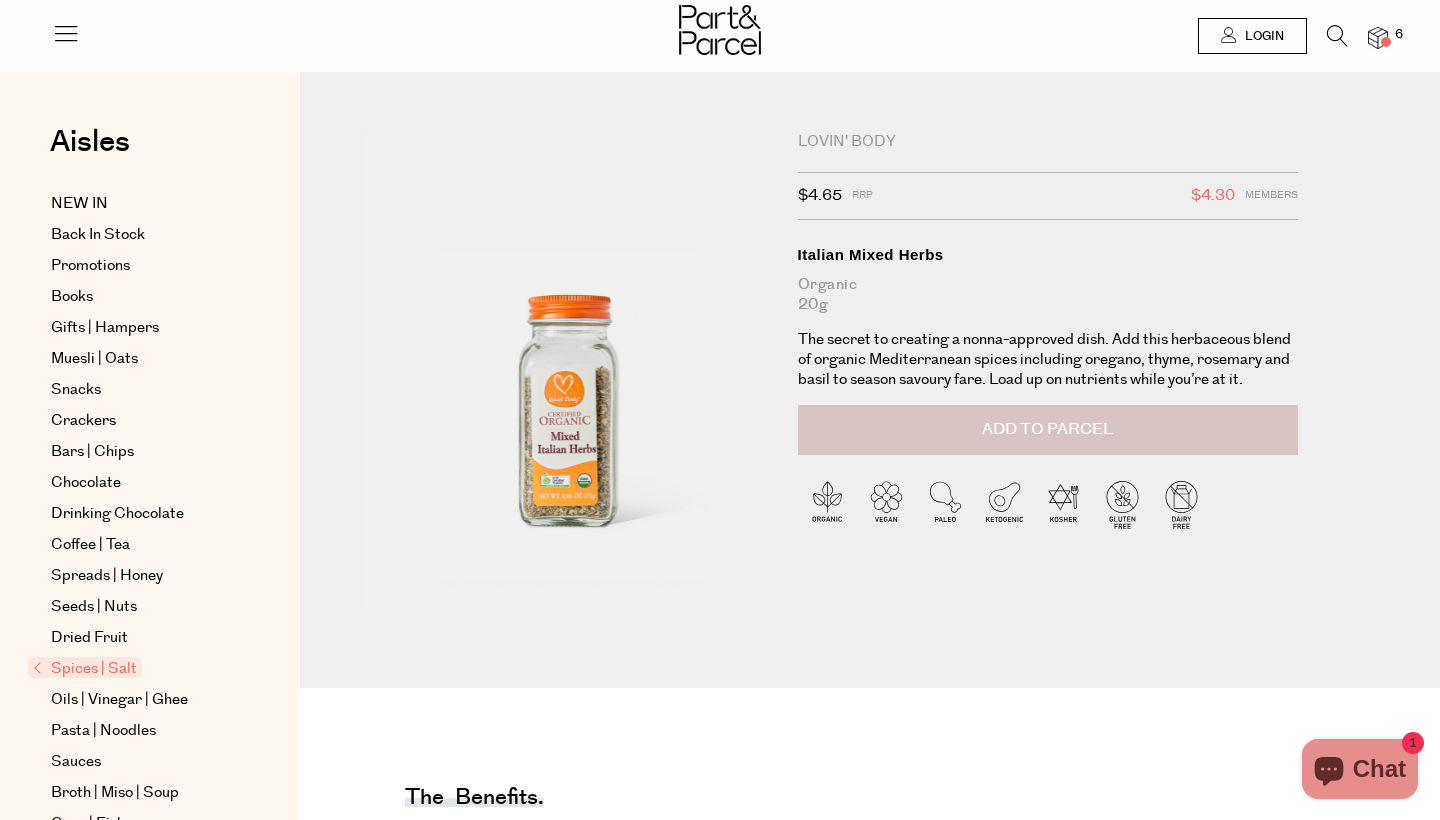 scroll, scrollTop: 0, scrollLeft: 0, axis: both 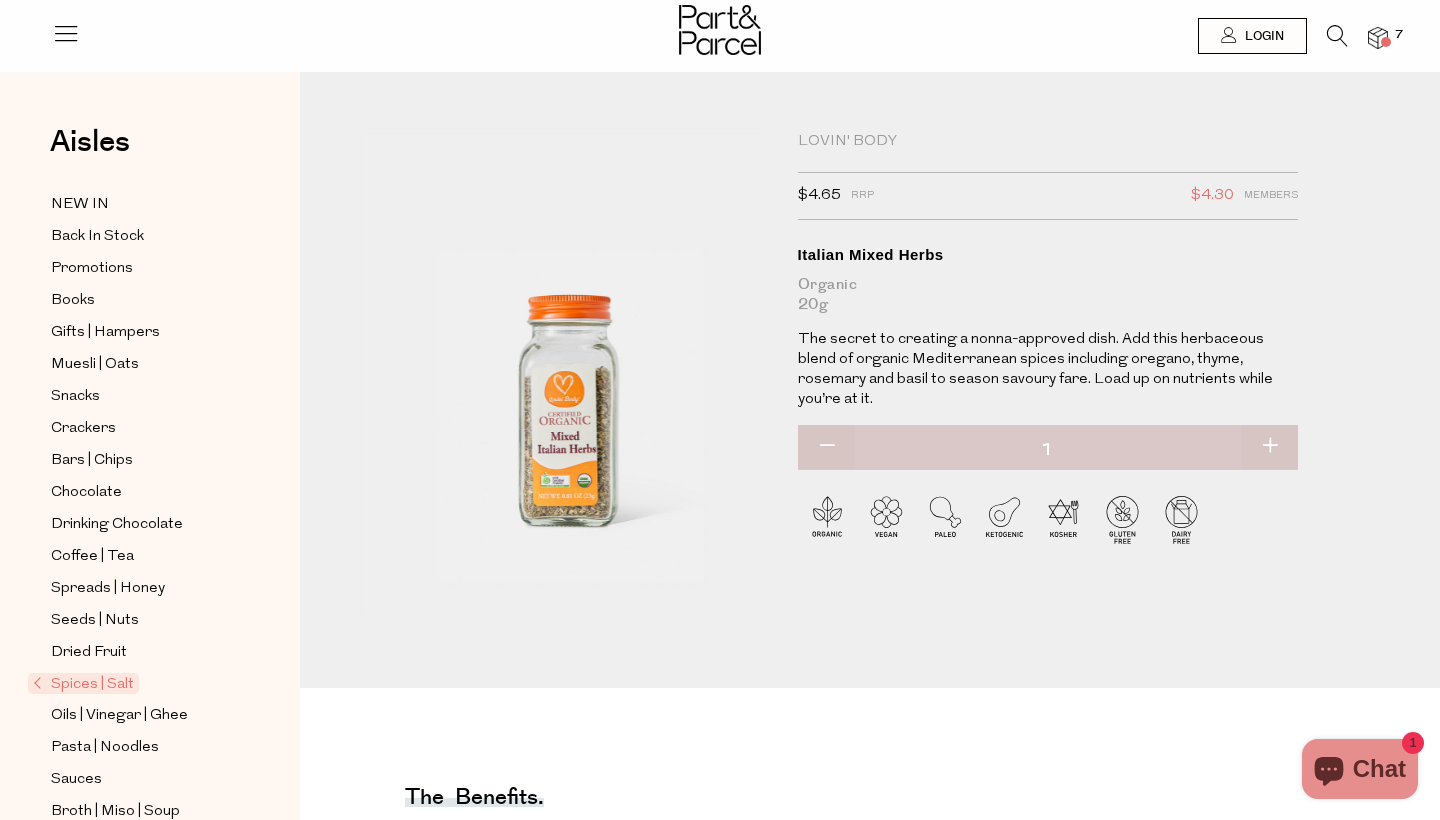 click at bounding box center (1337, 41) 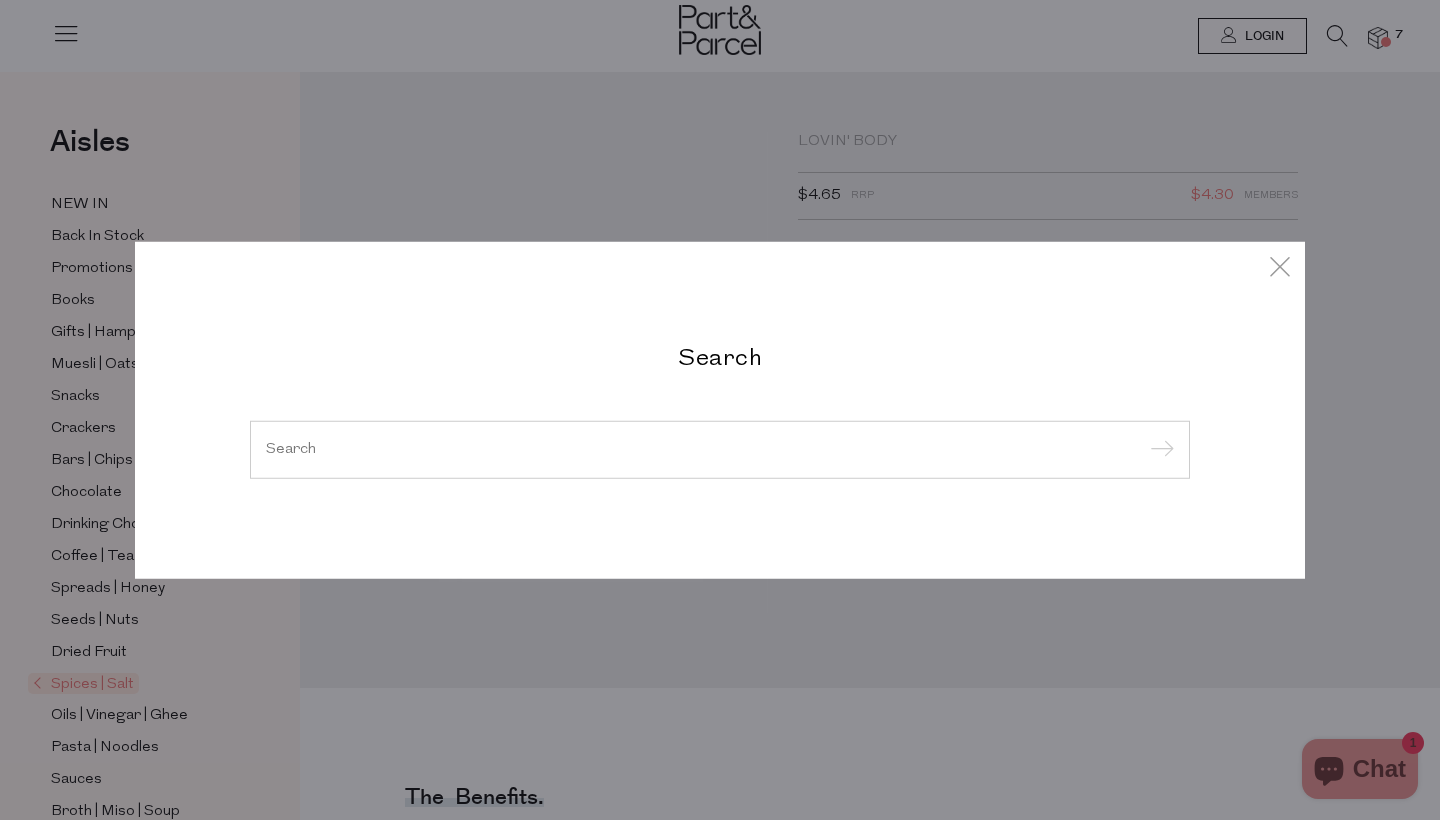 click at bounding box center [720, 450] 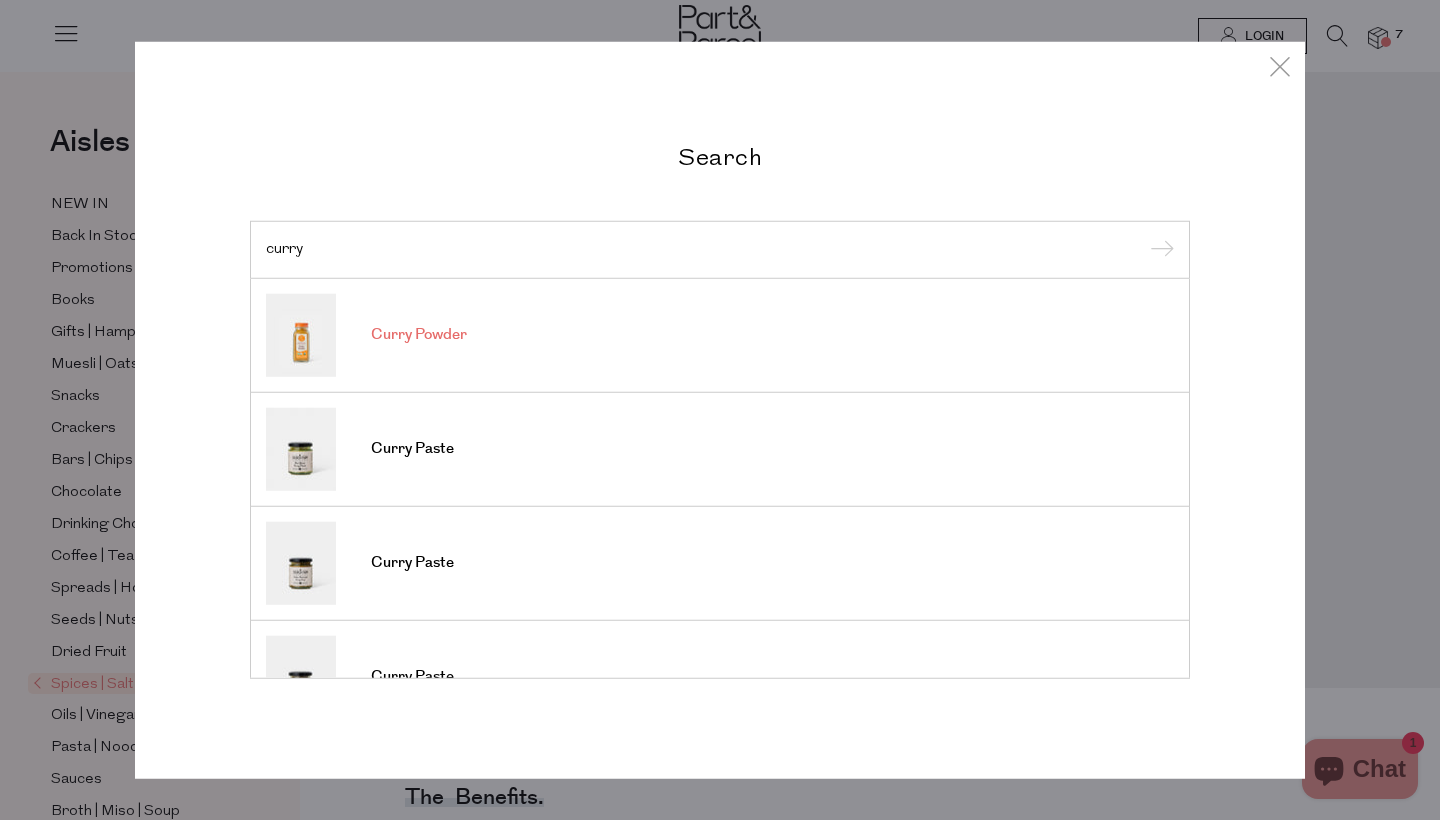 type on "curry" 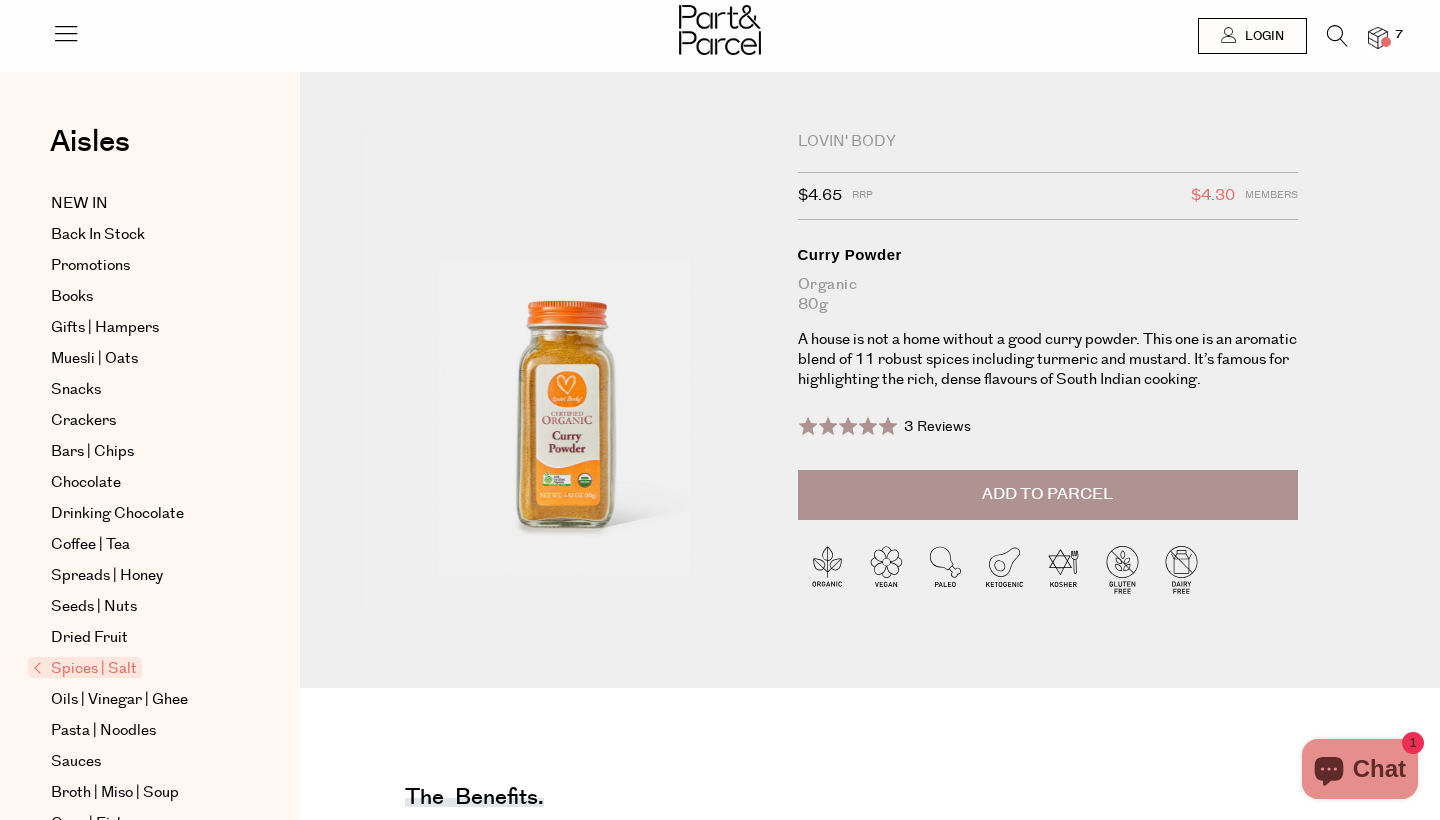 scroll, scrollTop: 0, scrollLeft: 0, axis: both 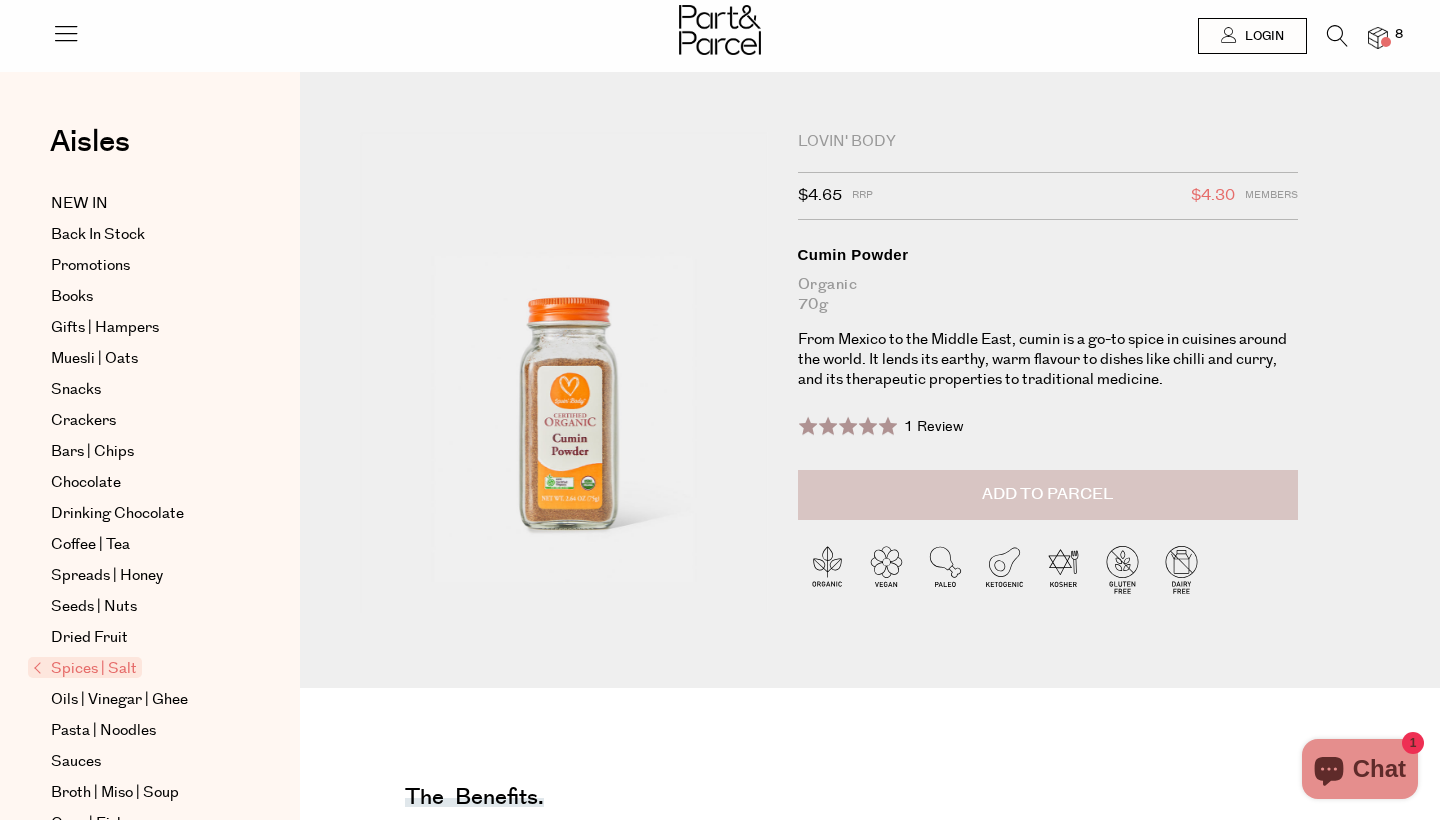 click on "Add to Parcel" at bounding box center [1047, 494] 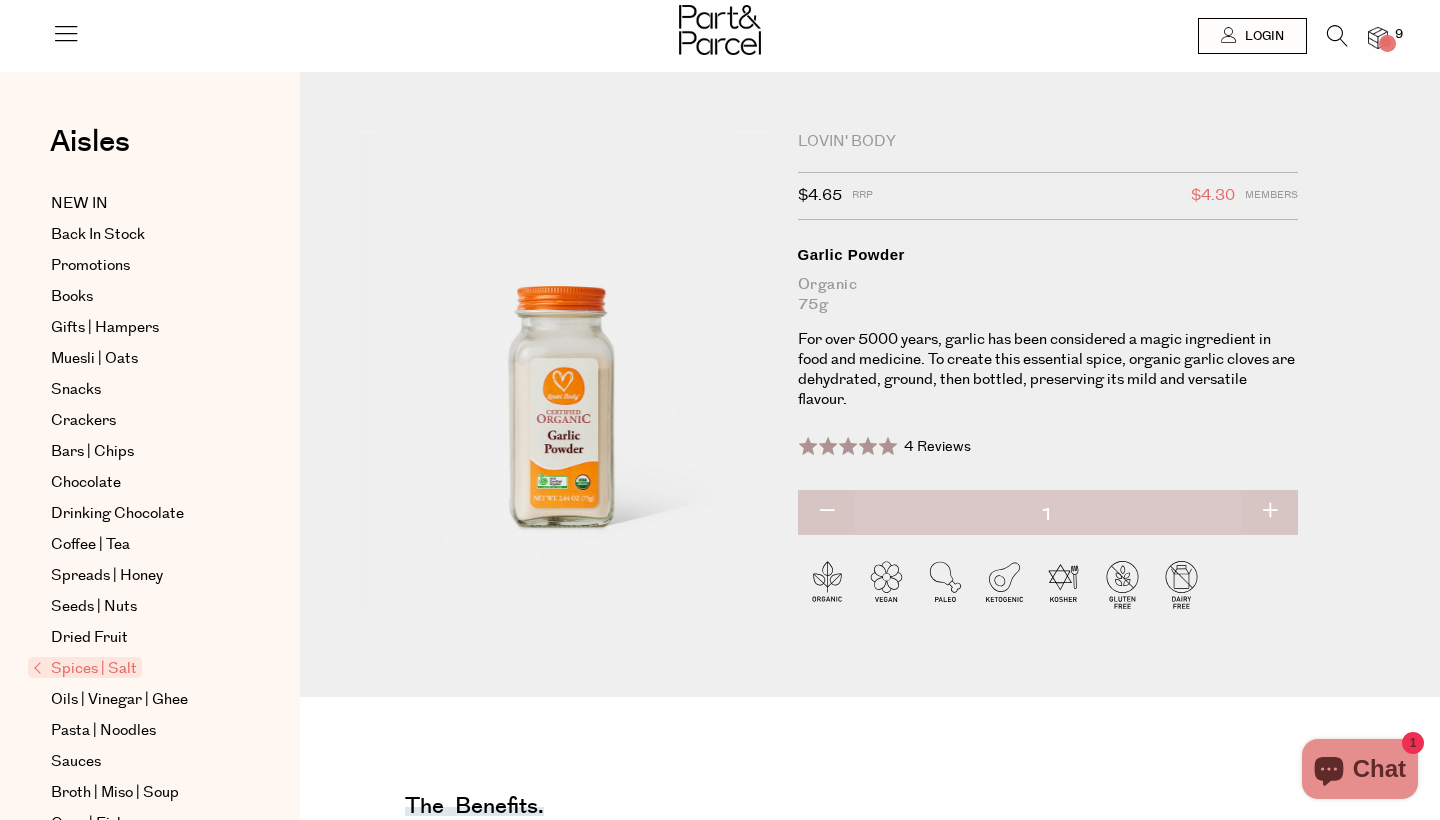 scroll, scrollTop: 0, scrollLeft: 0, axis: both 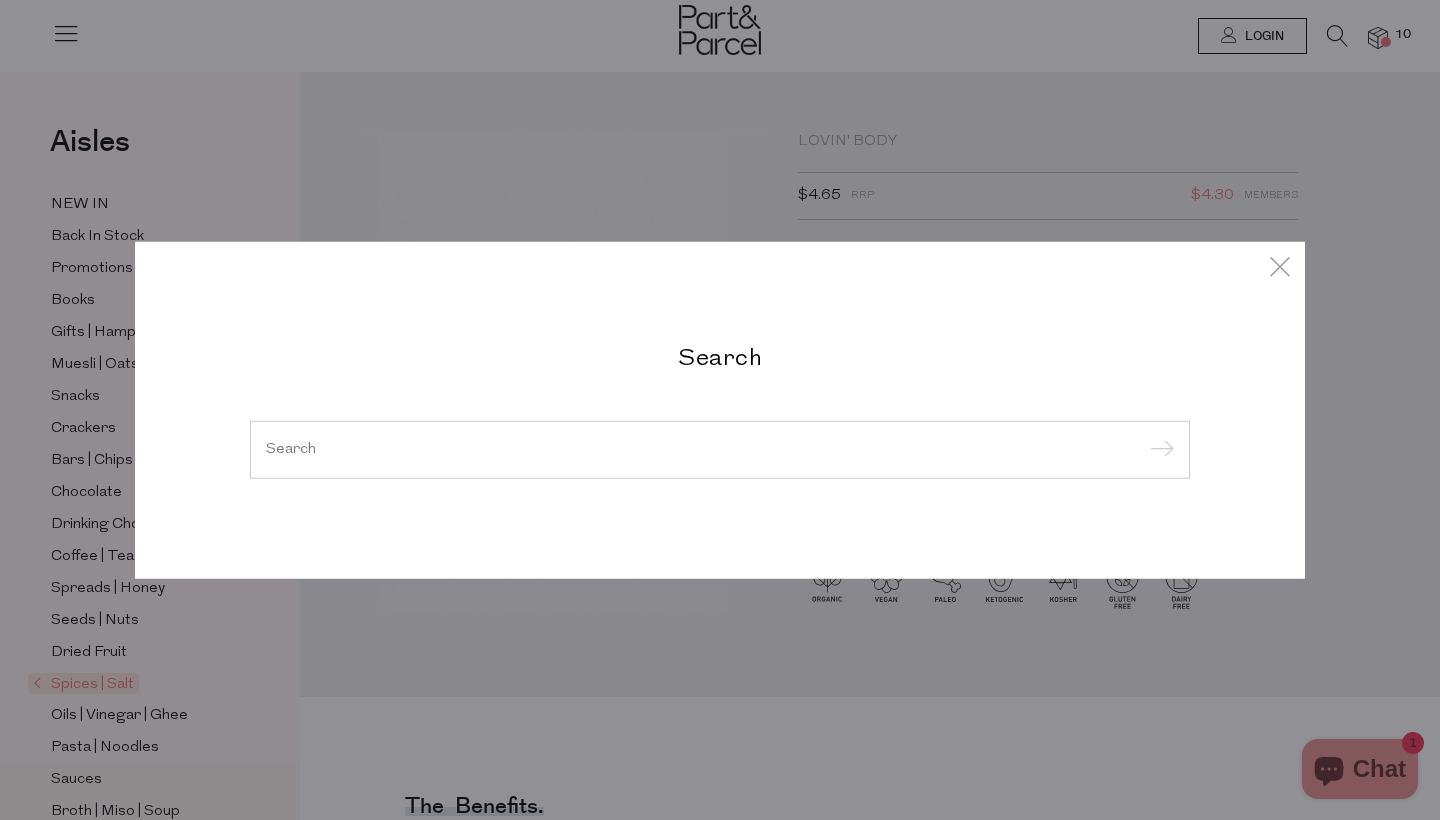 click at bounding box center [720, 450] 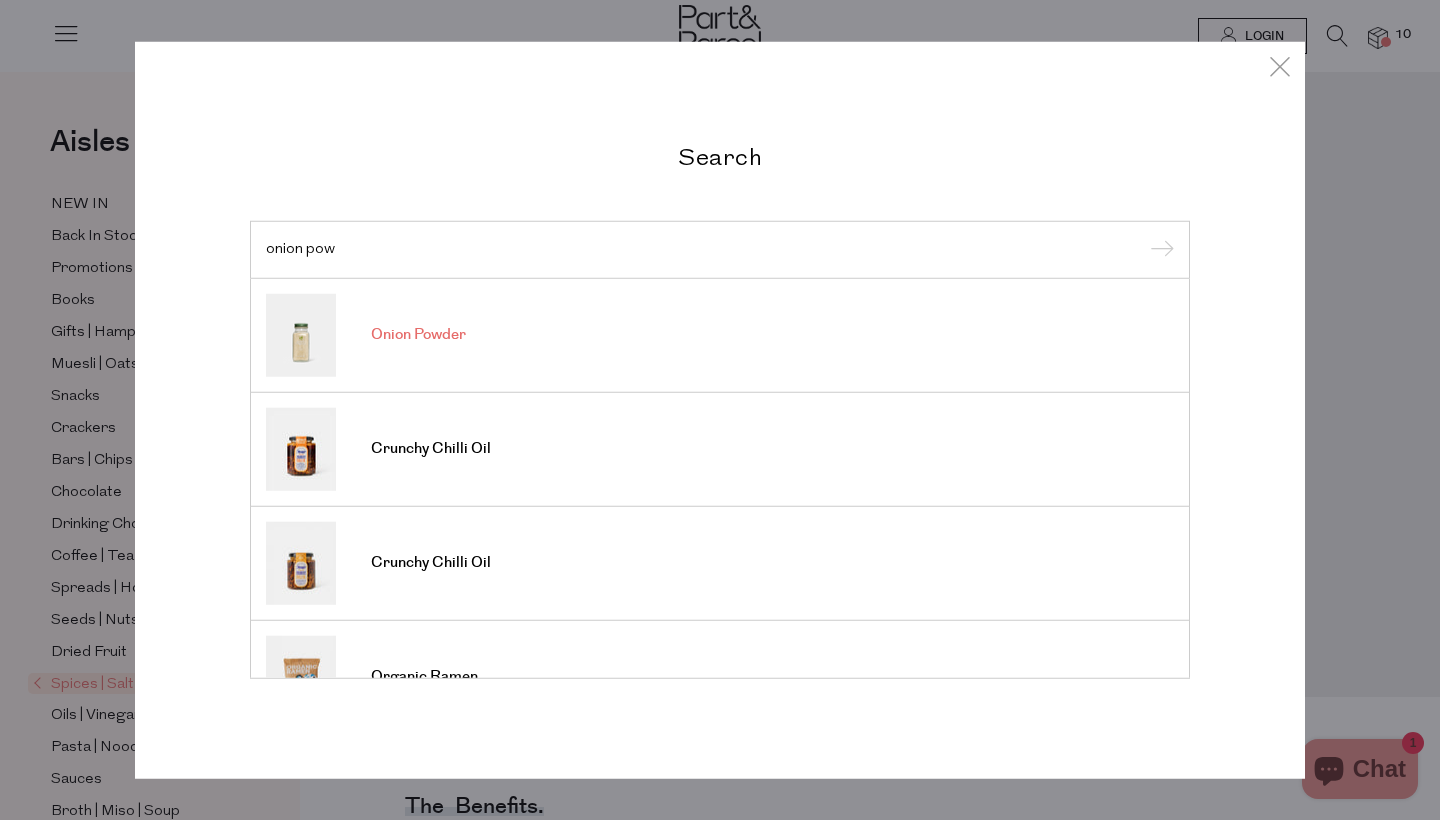 type on "onion pow" 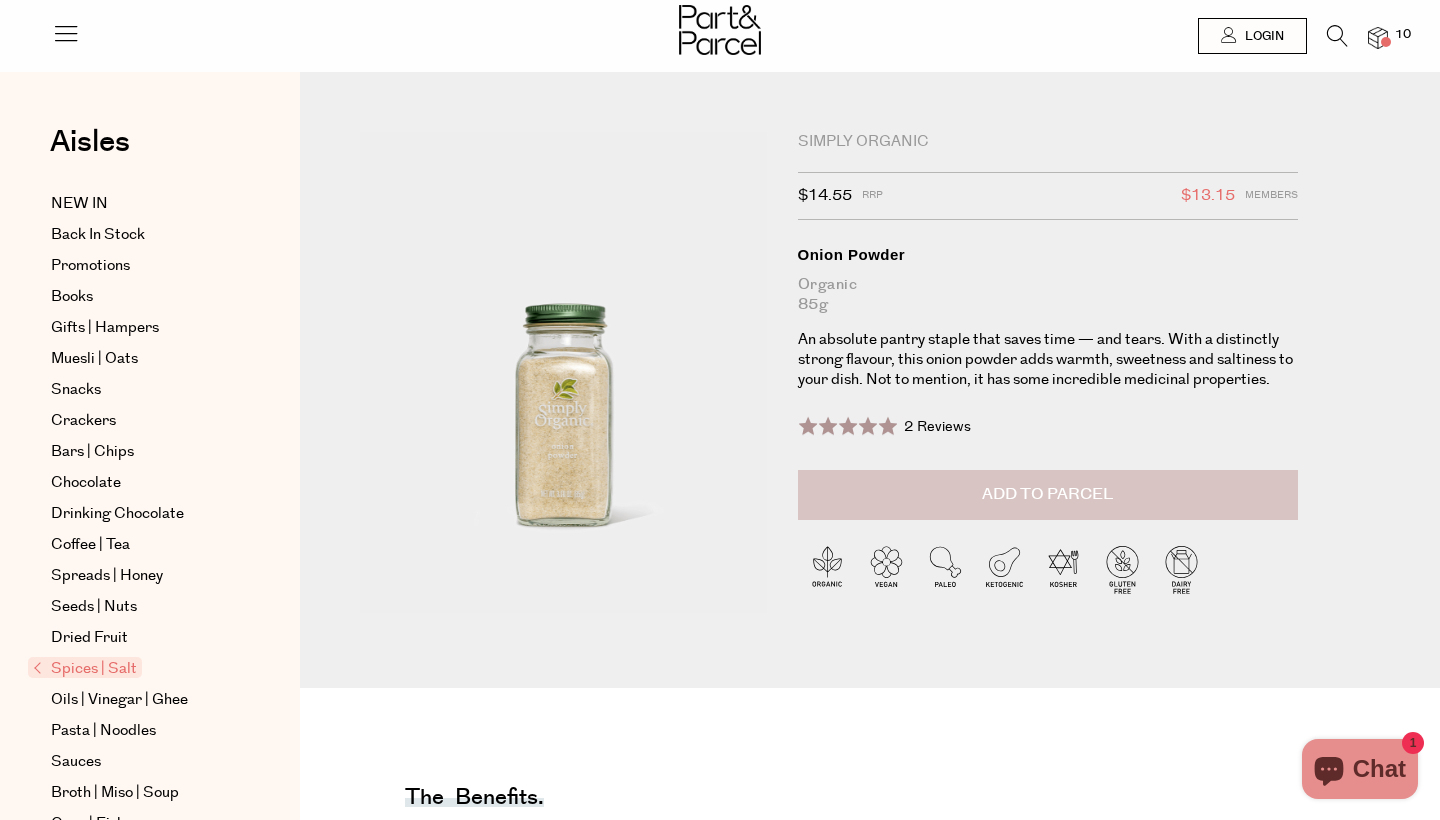 scroll, scrollTop: 0, scrollLeft: 0, axis: both 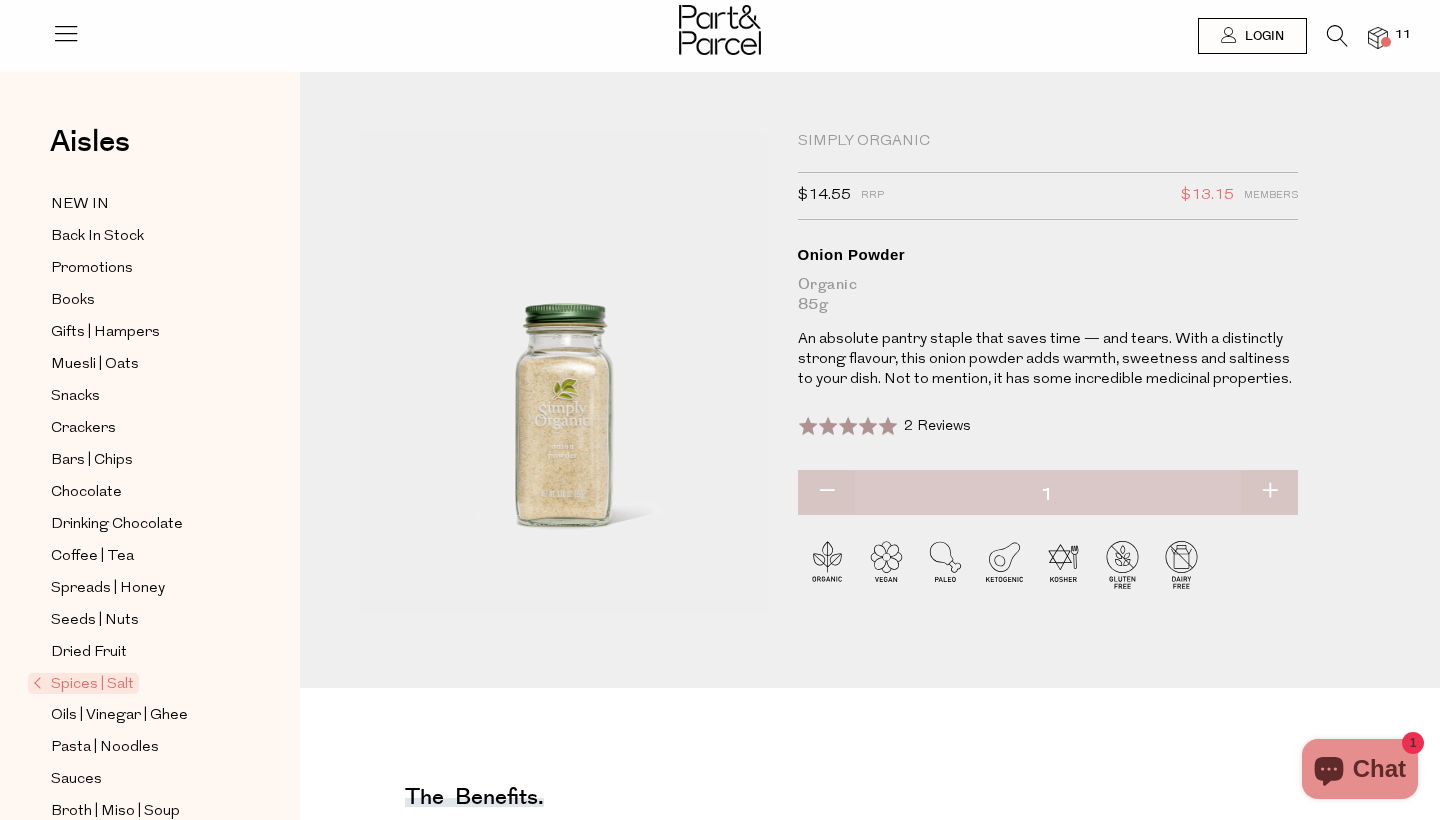 click at bounding box center [1337, 36] 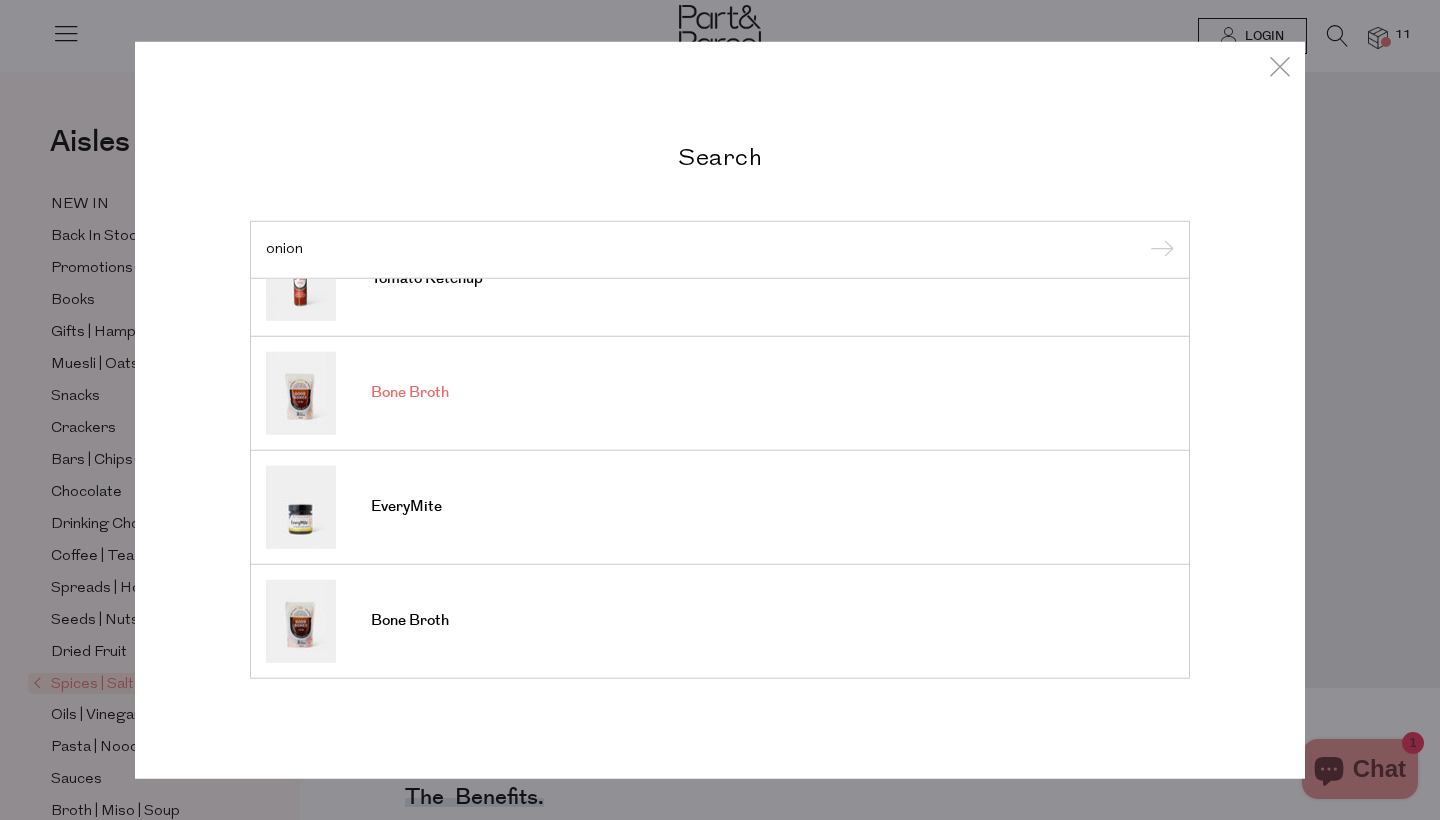 scroll, scrollTop: 740, scrollLeft: 0, axis: vertical 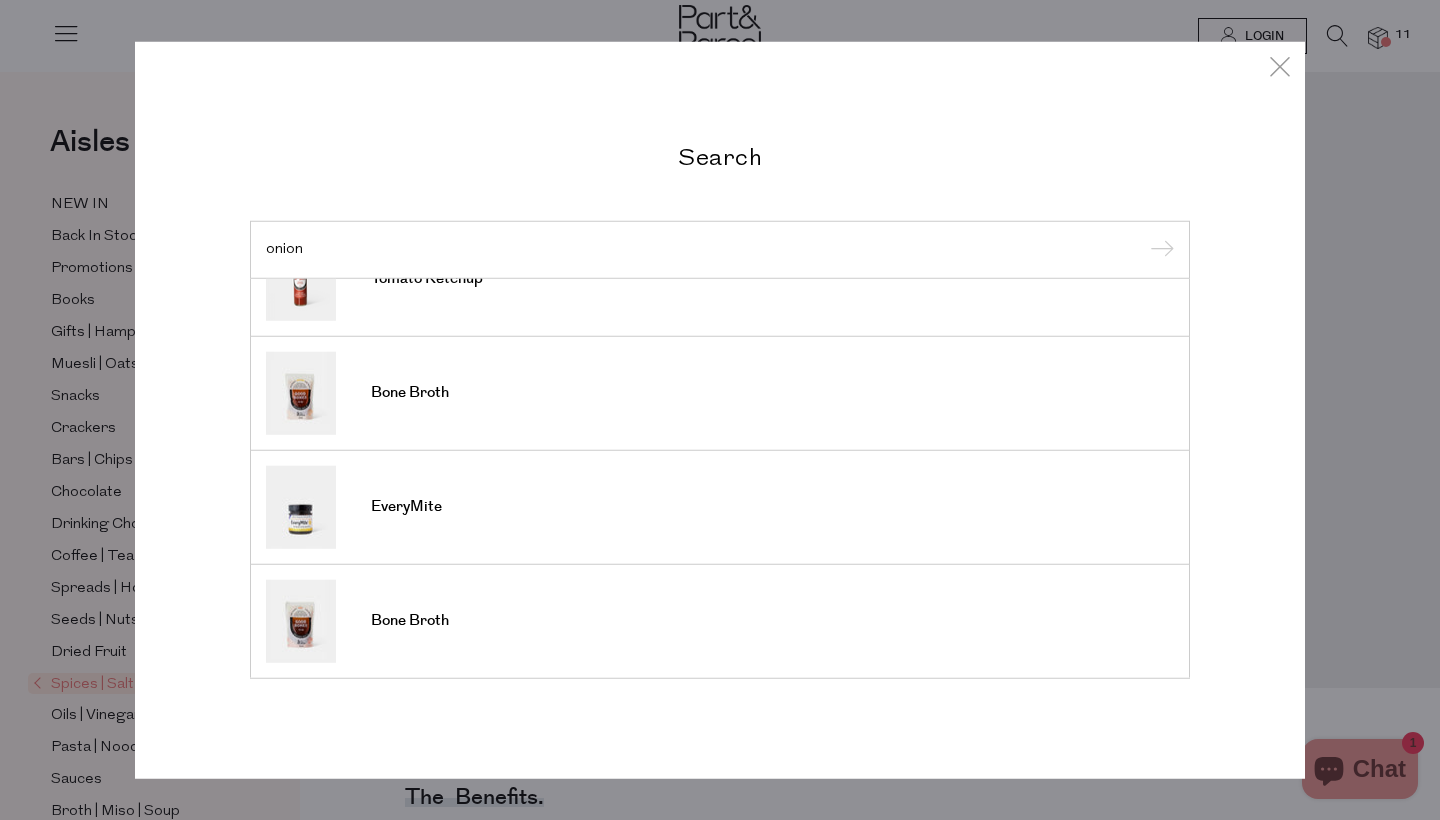 type on "onion" 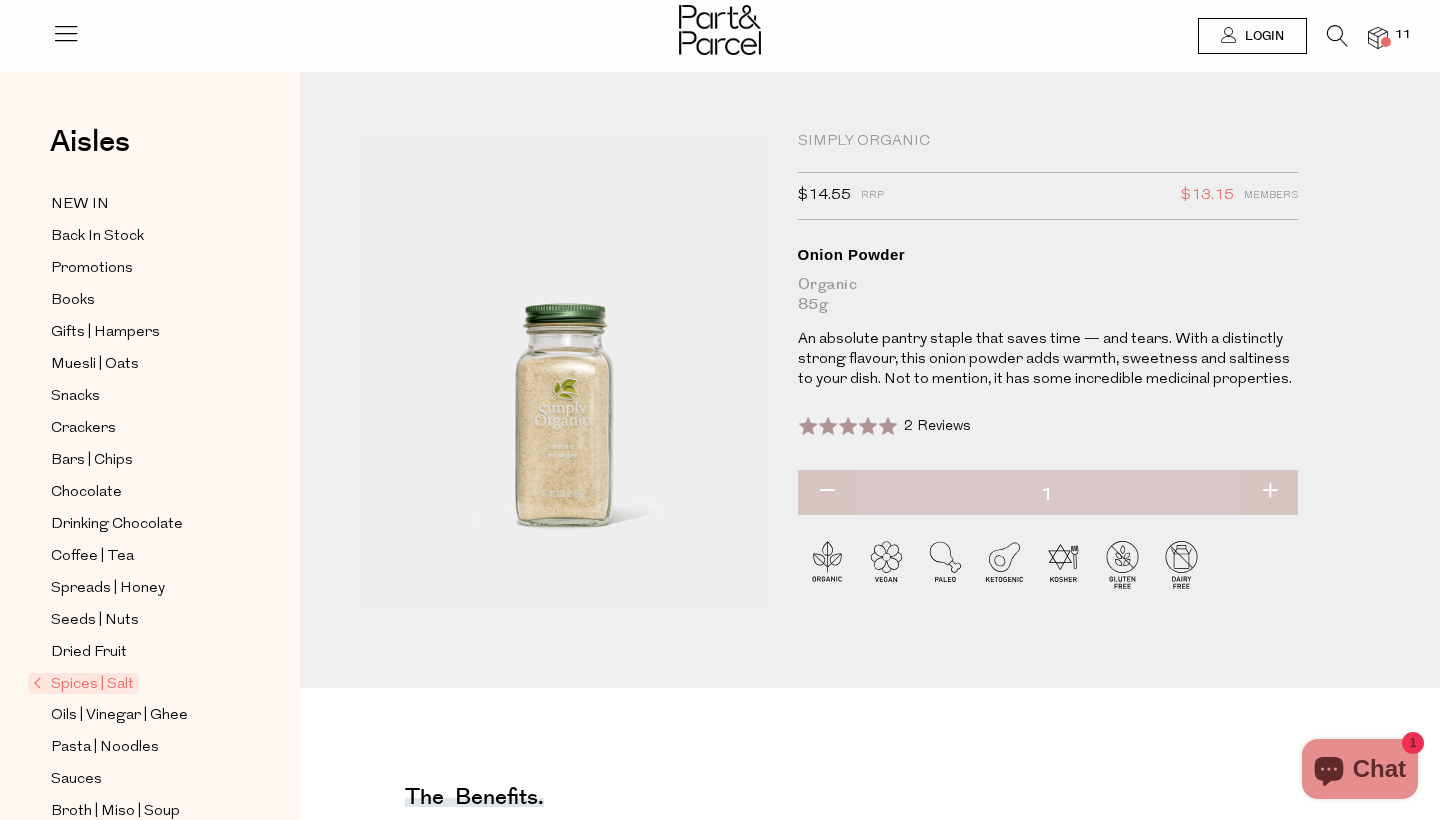 click on "11" at bounding box center [1378, 37] 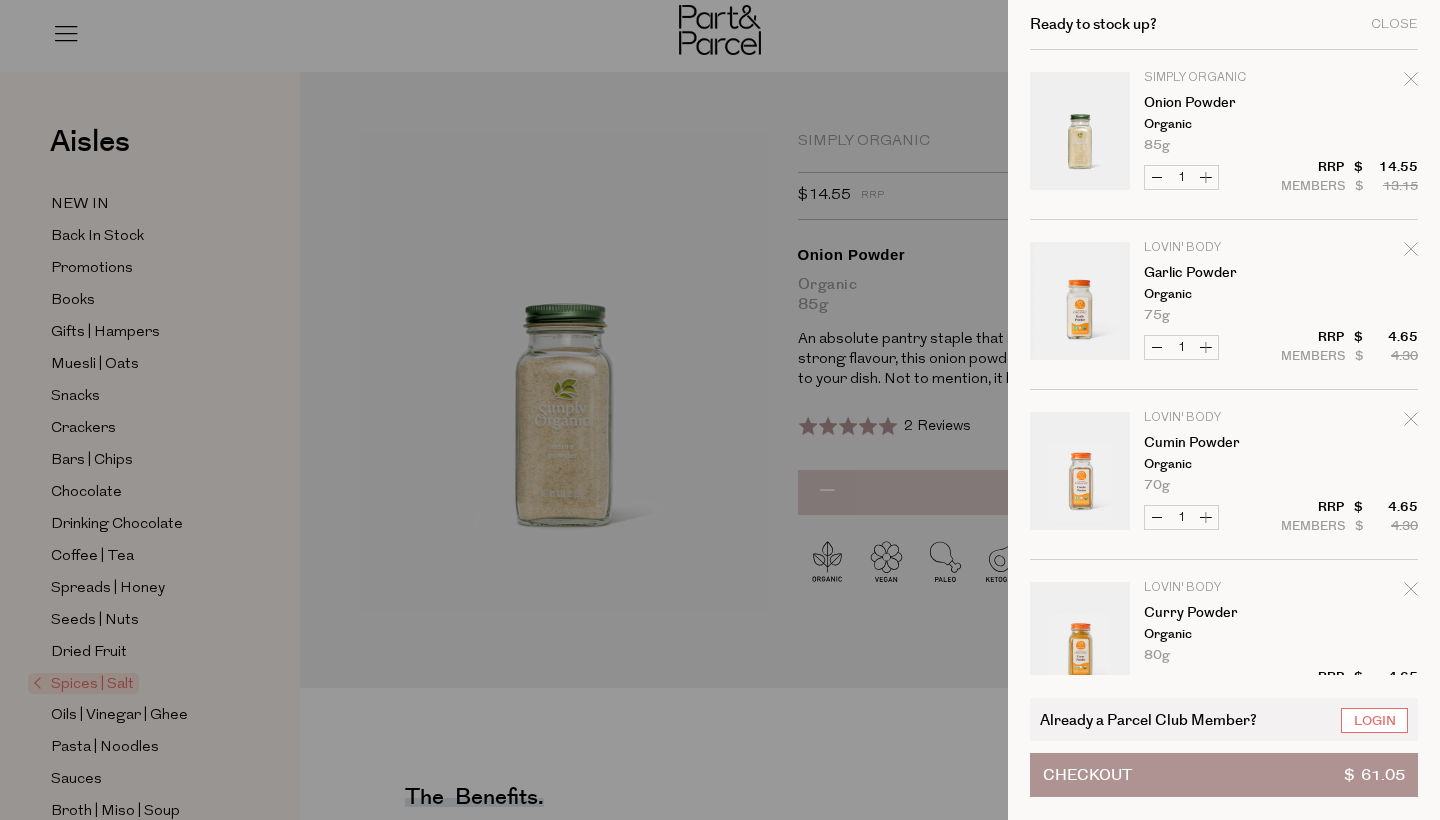 click on "Decrease Onion Powder" at bounding box center [1157, 177] 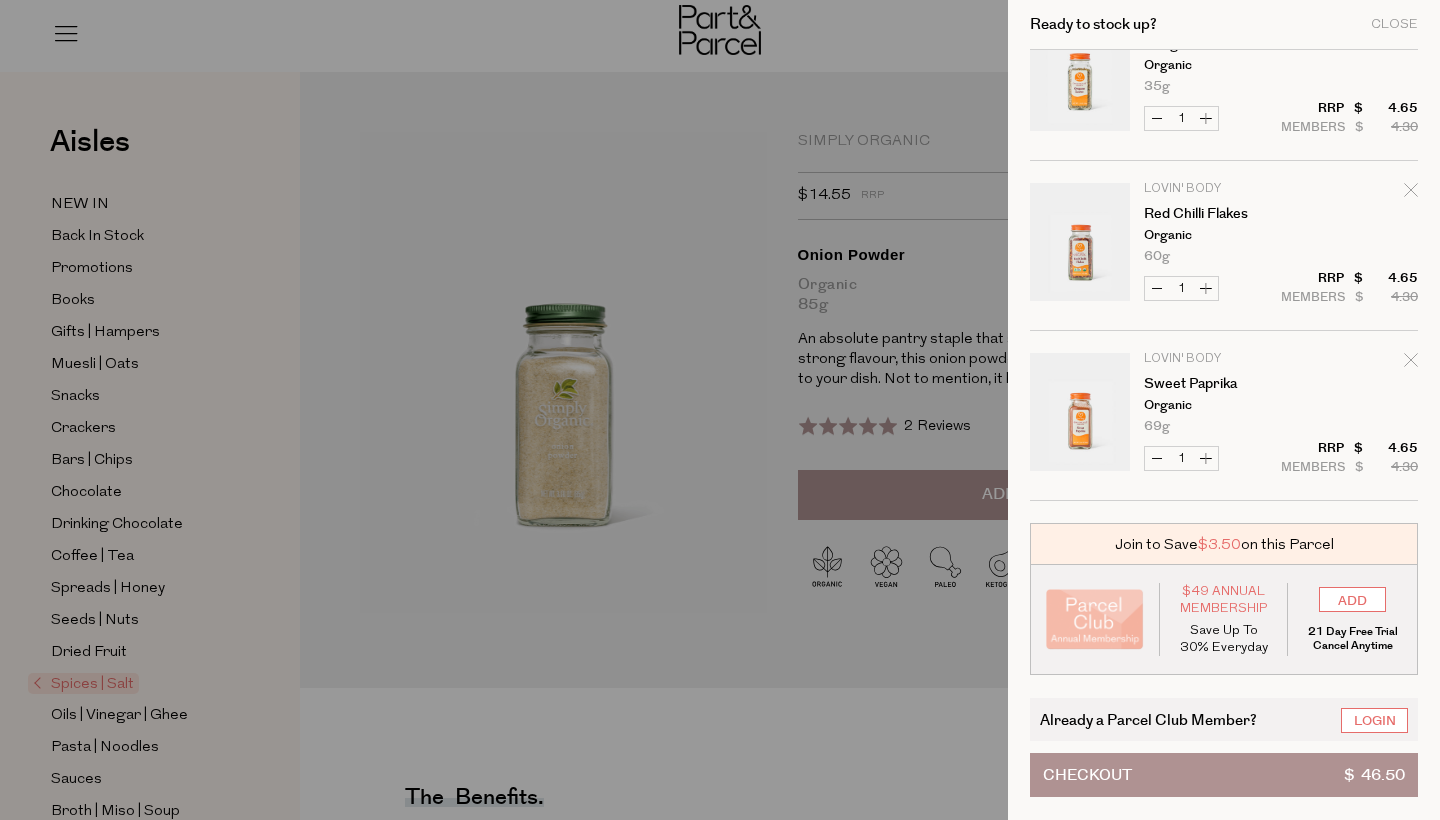 scroll, scrollTop: 1249, scrollLeft: 0, axis: vertical 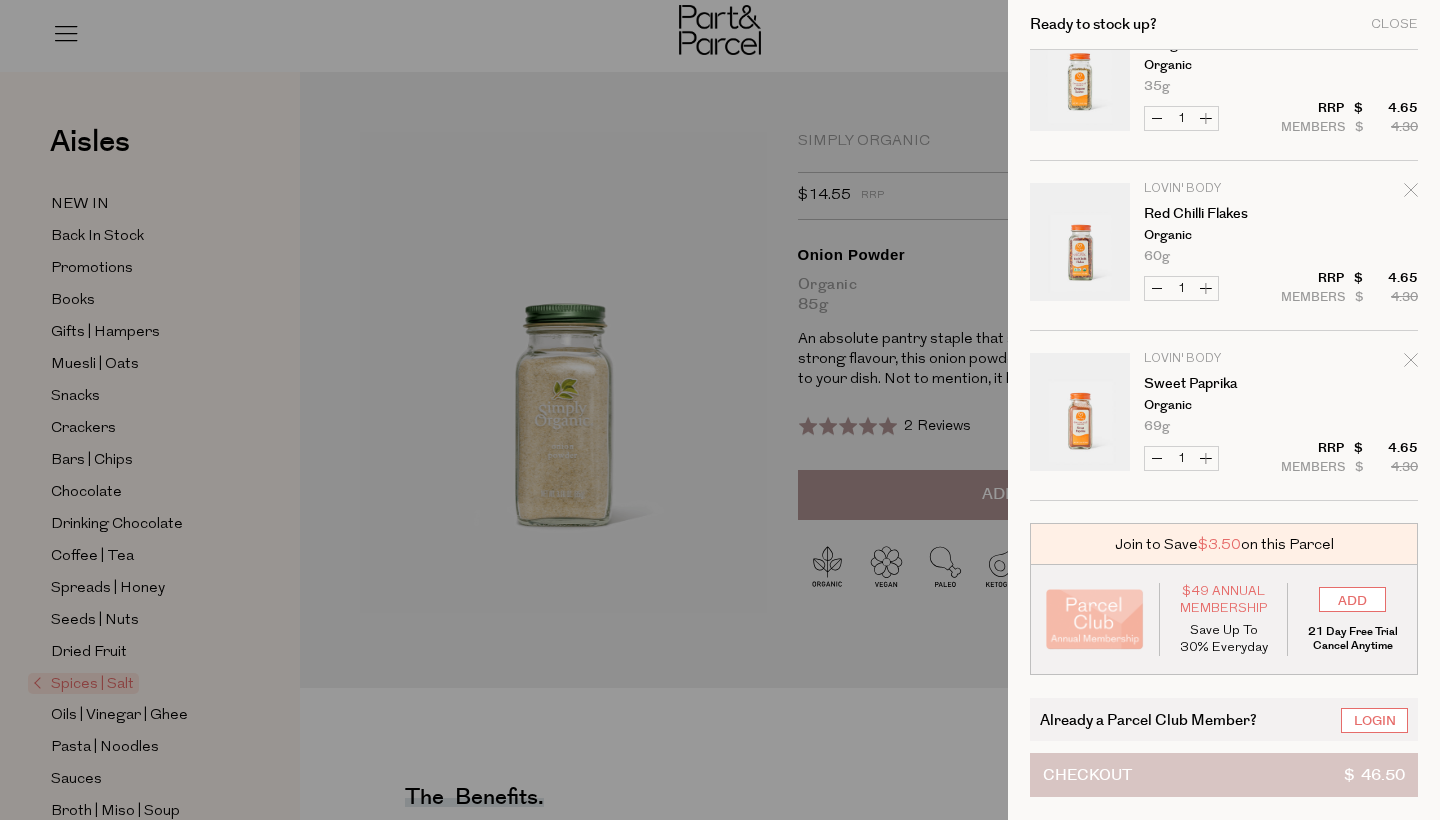 click on "Checkout $ 46.50" at bounding box center (1224, 775) 